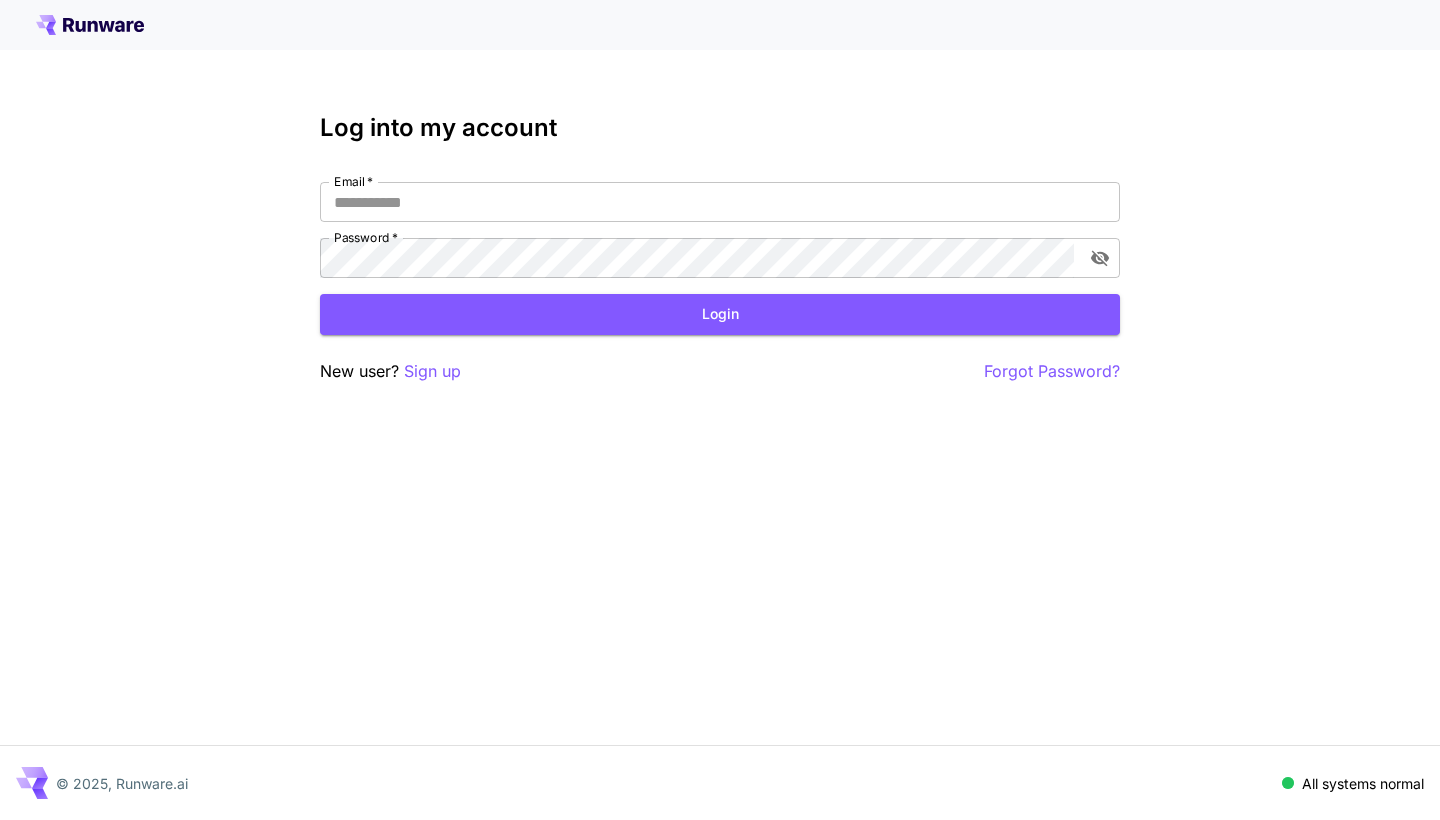 scroll, scrollTop: 0, scrollLeft: 0, axis: both 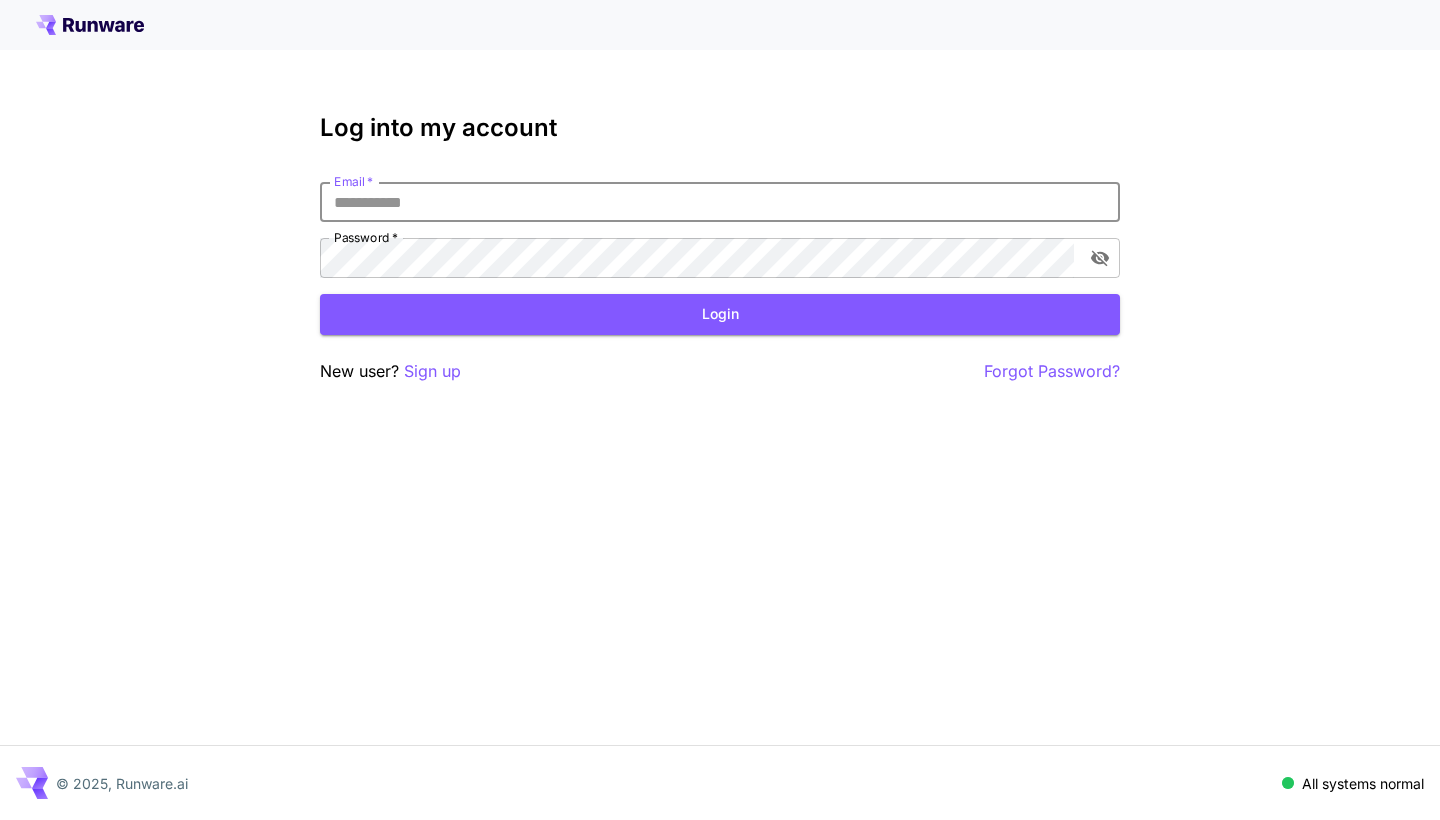 type on "**********" 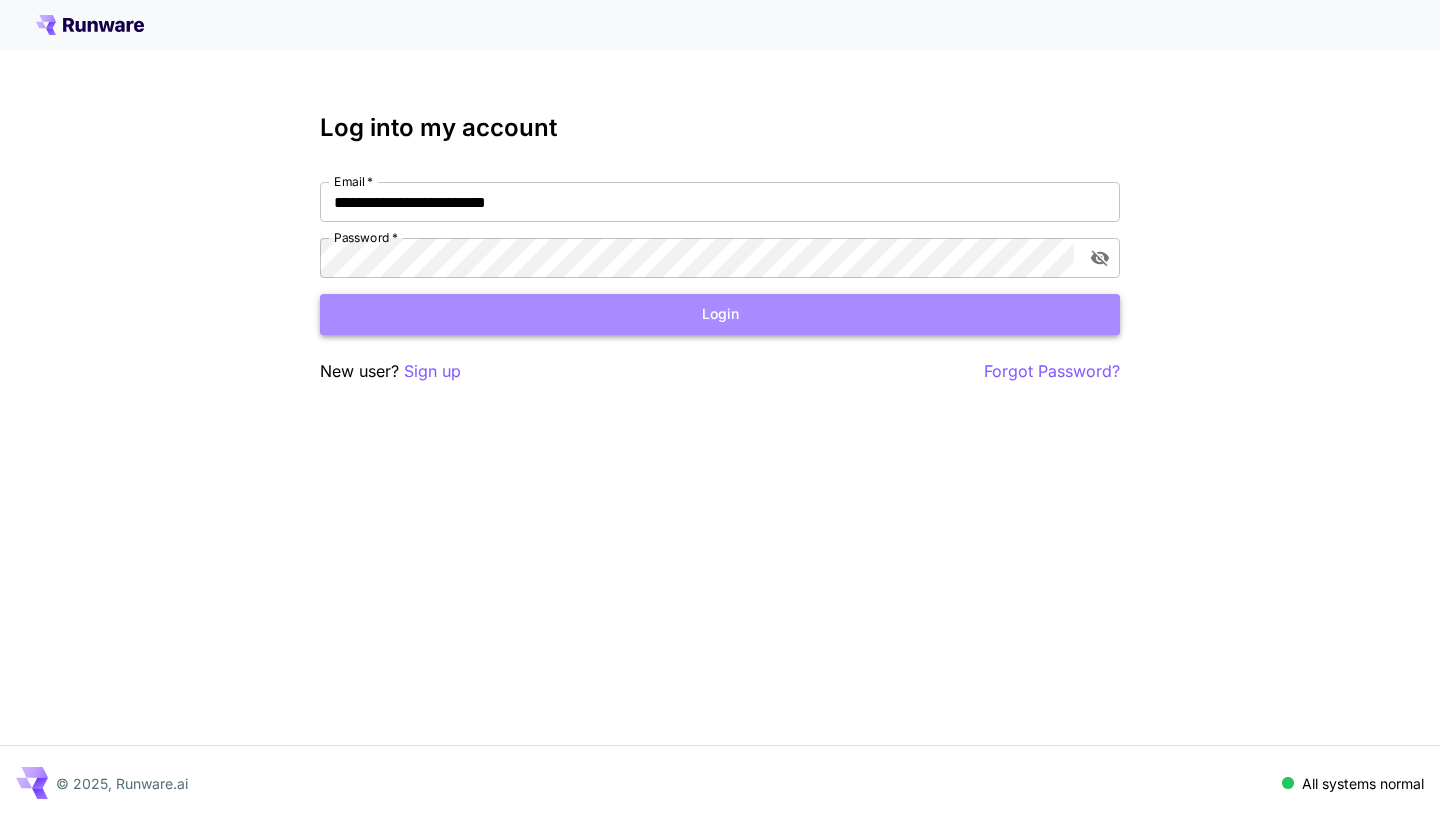 click on "Login" at bounding box center (720, 314) 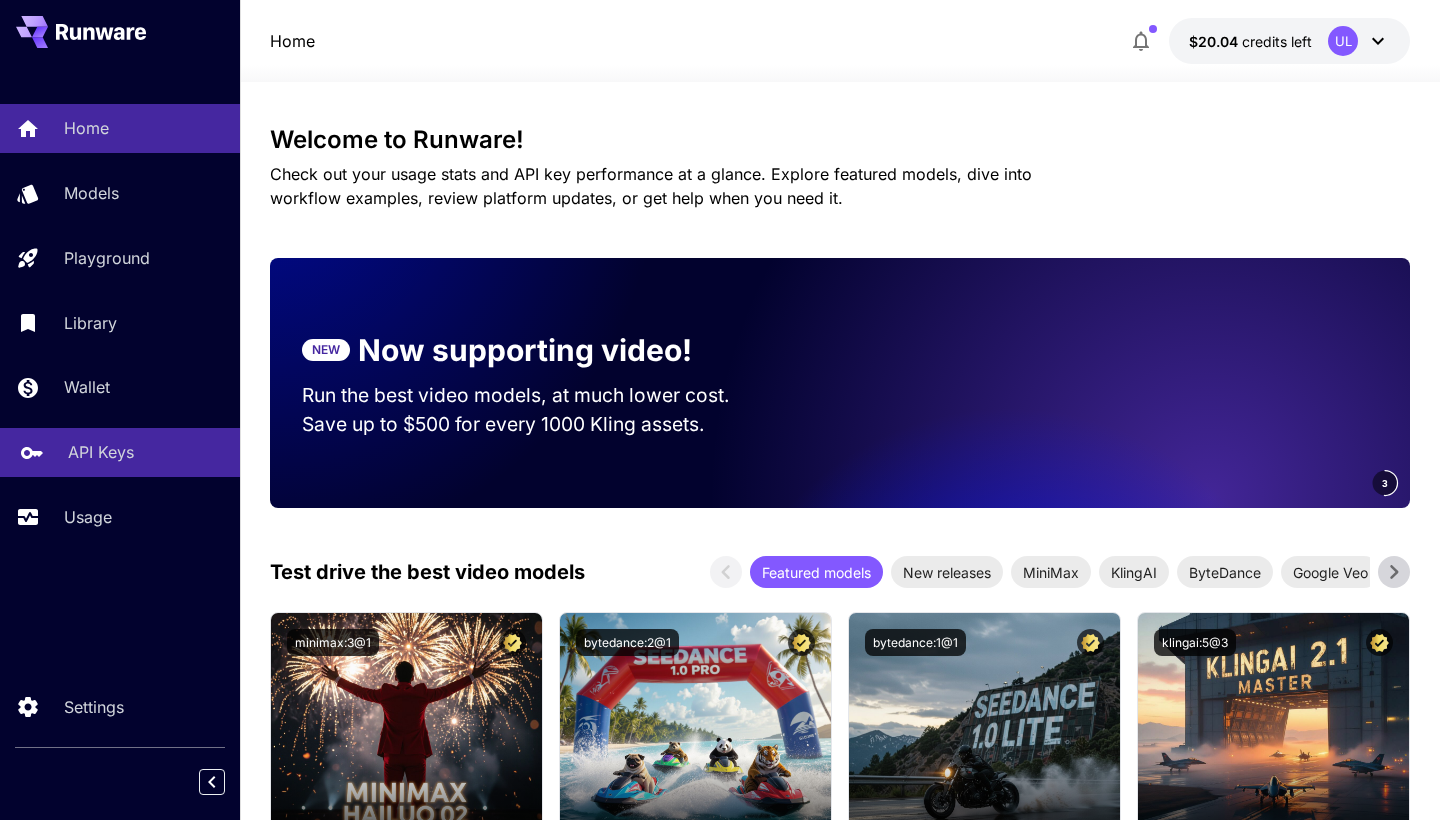 click on "API Keys" at bounding box center [101, 452] 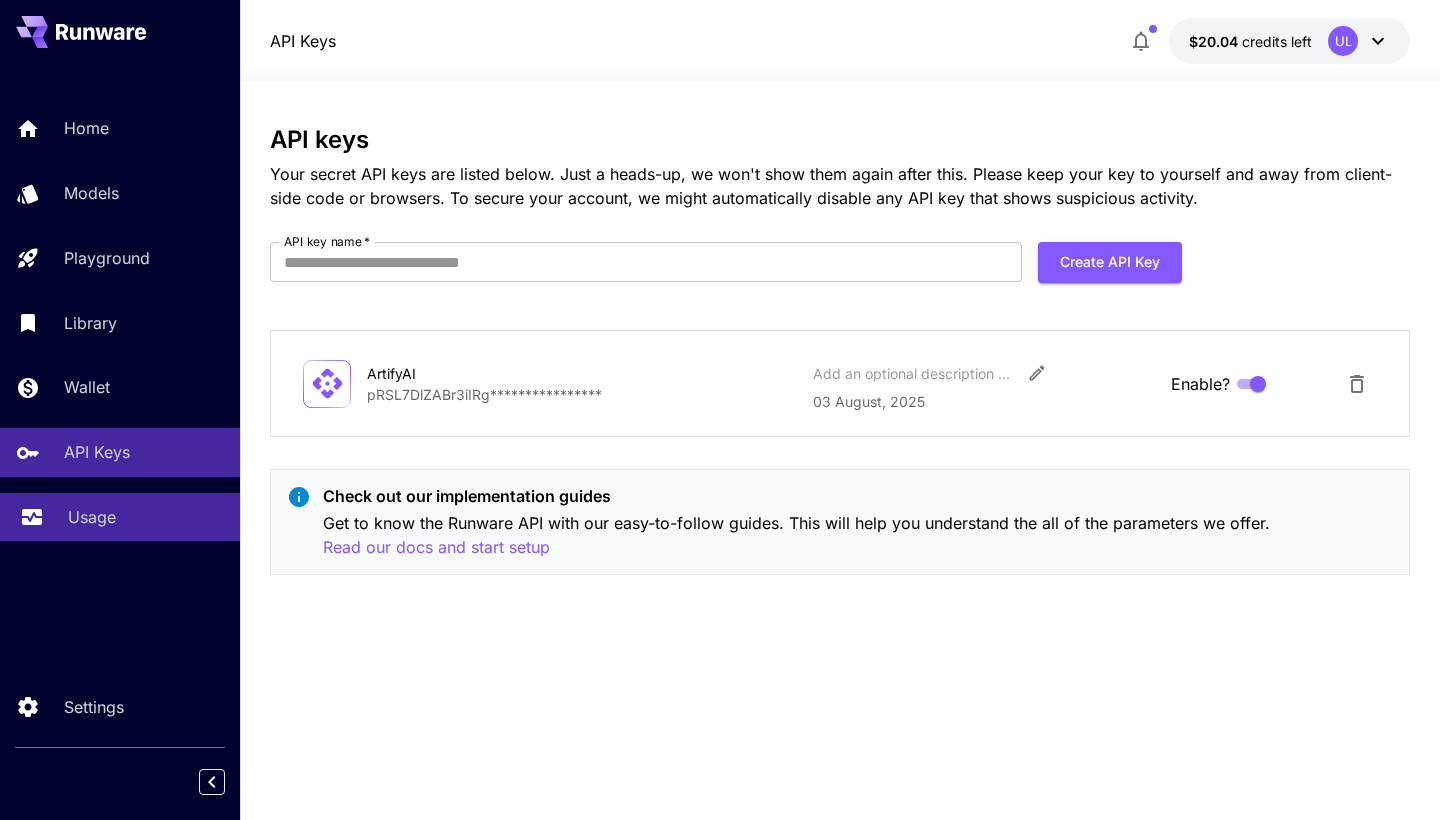 click on "Usage" at bounding box center (92, 517) 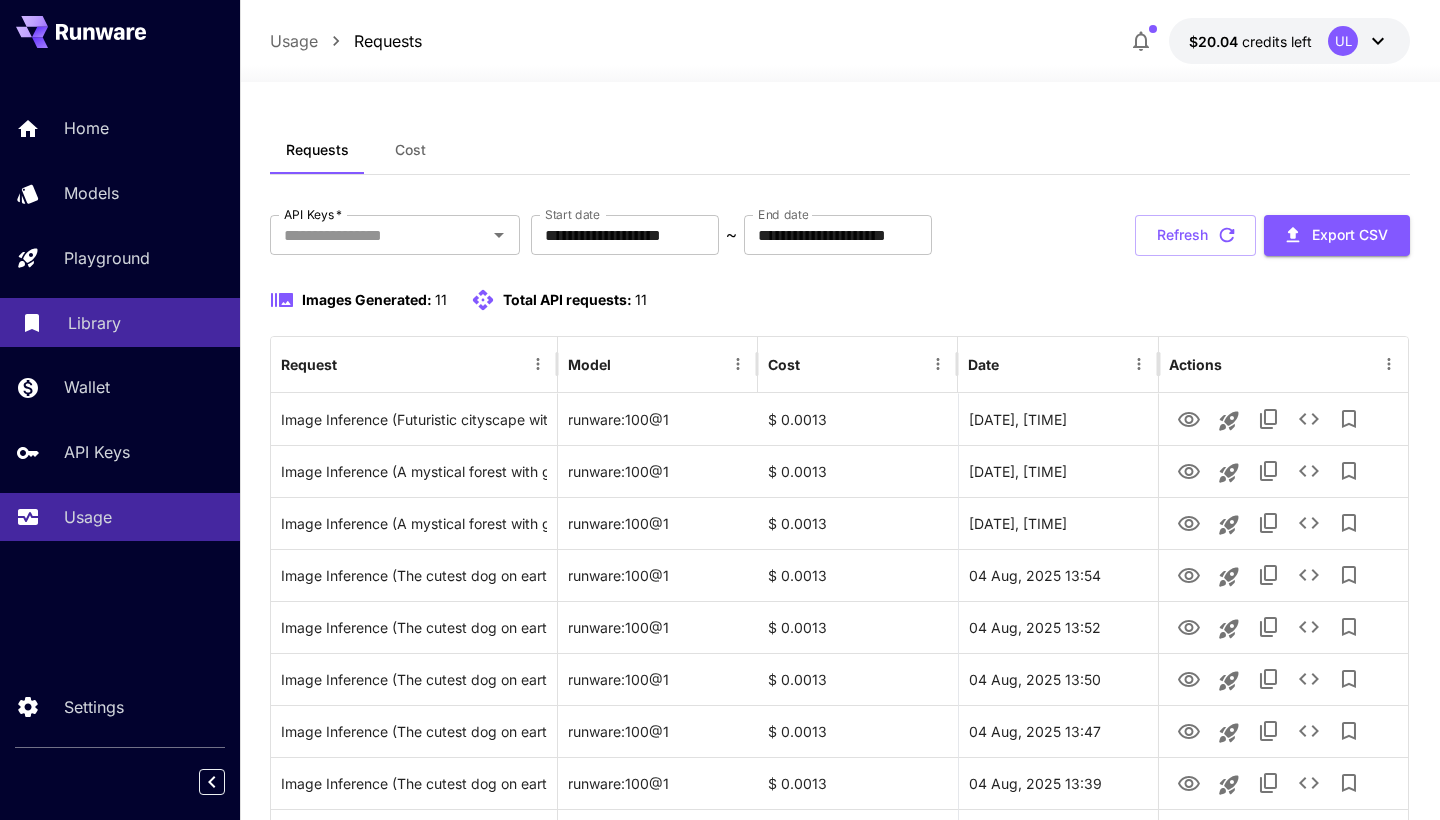 click on "Library" at bounding box center [94, 323] 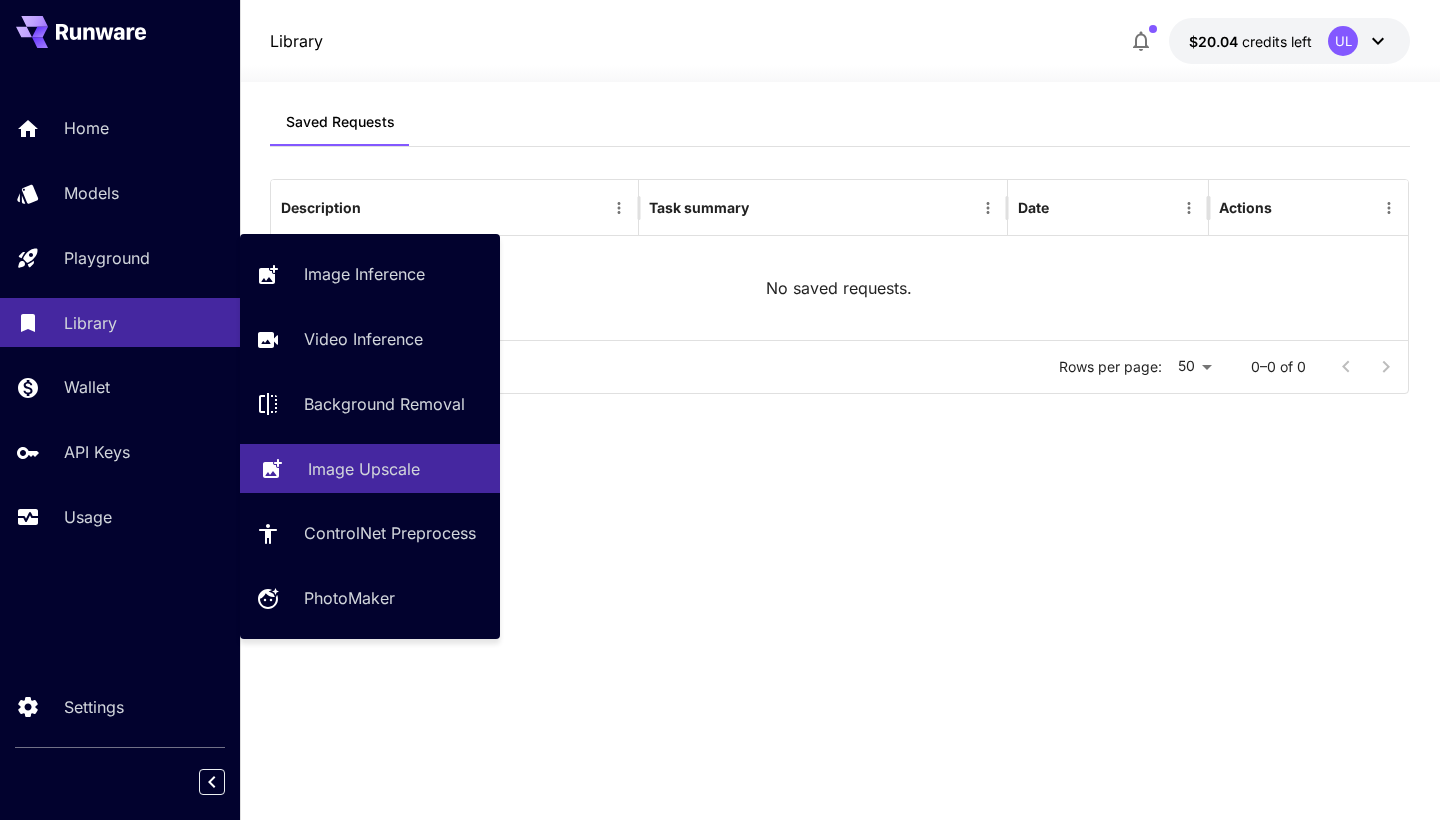 click on "Image Upscale" at bounding box center [370, 468] 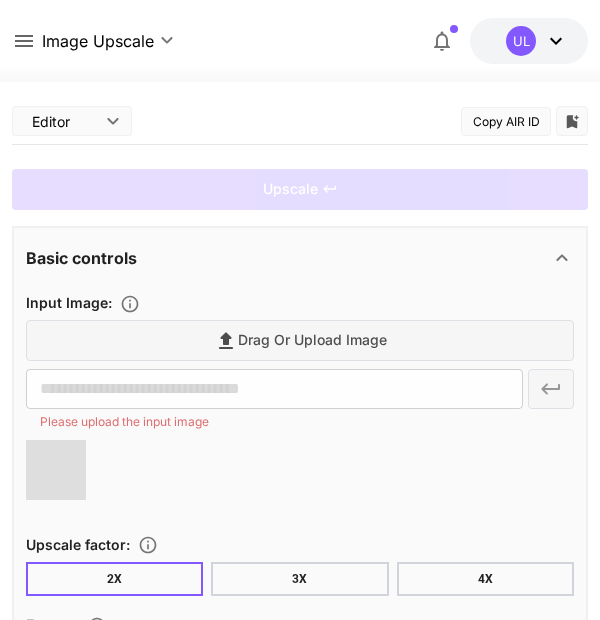 type on "**********" 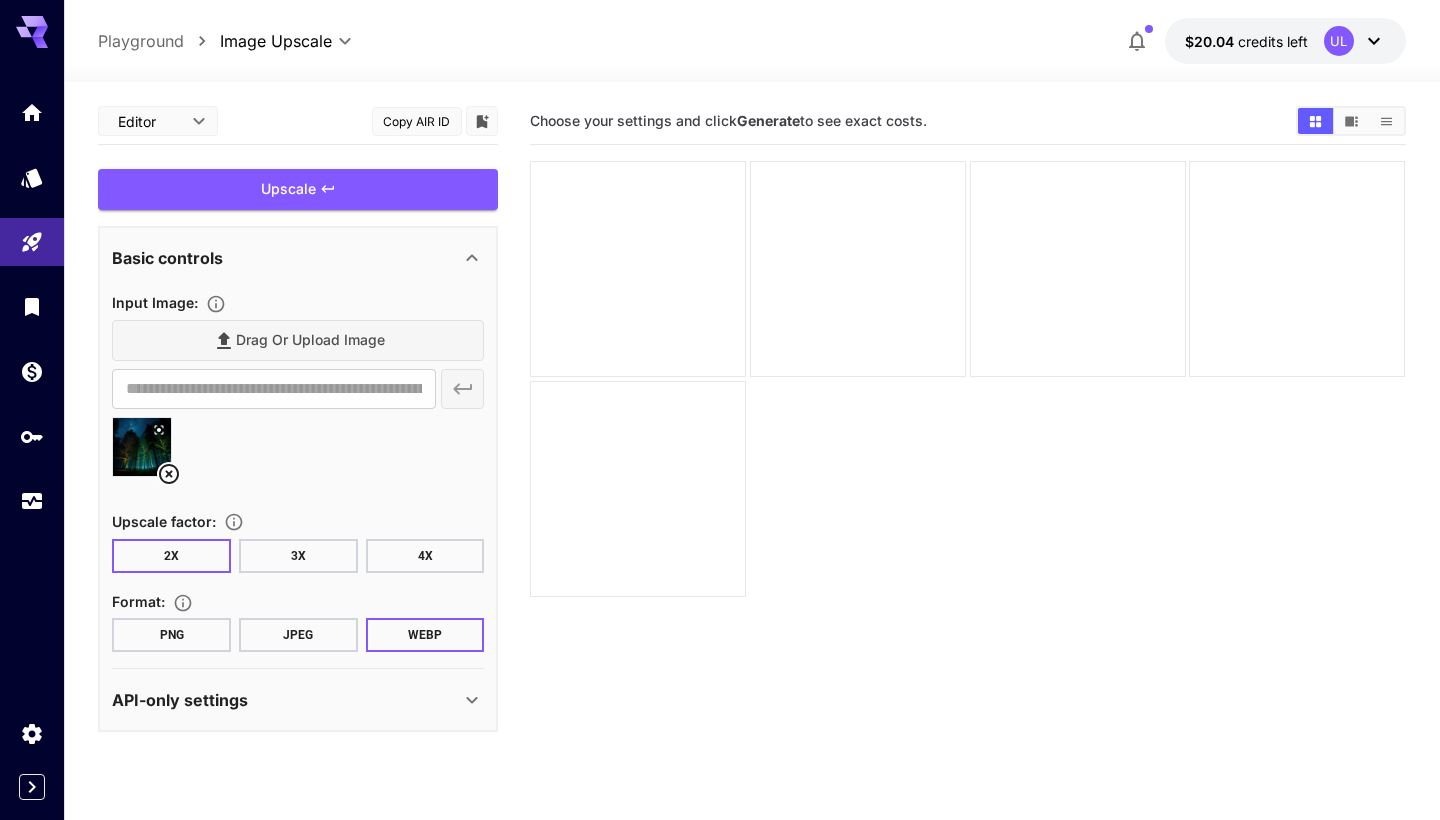 click on "4X" at bounding box center (425, 556) 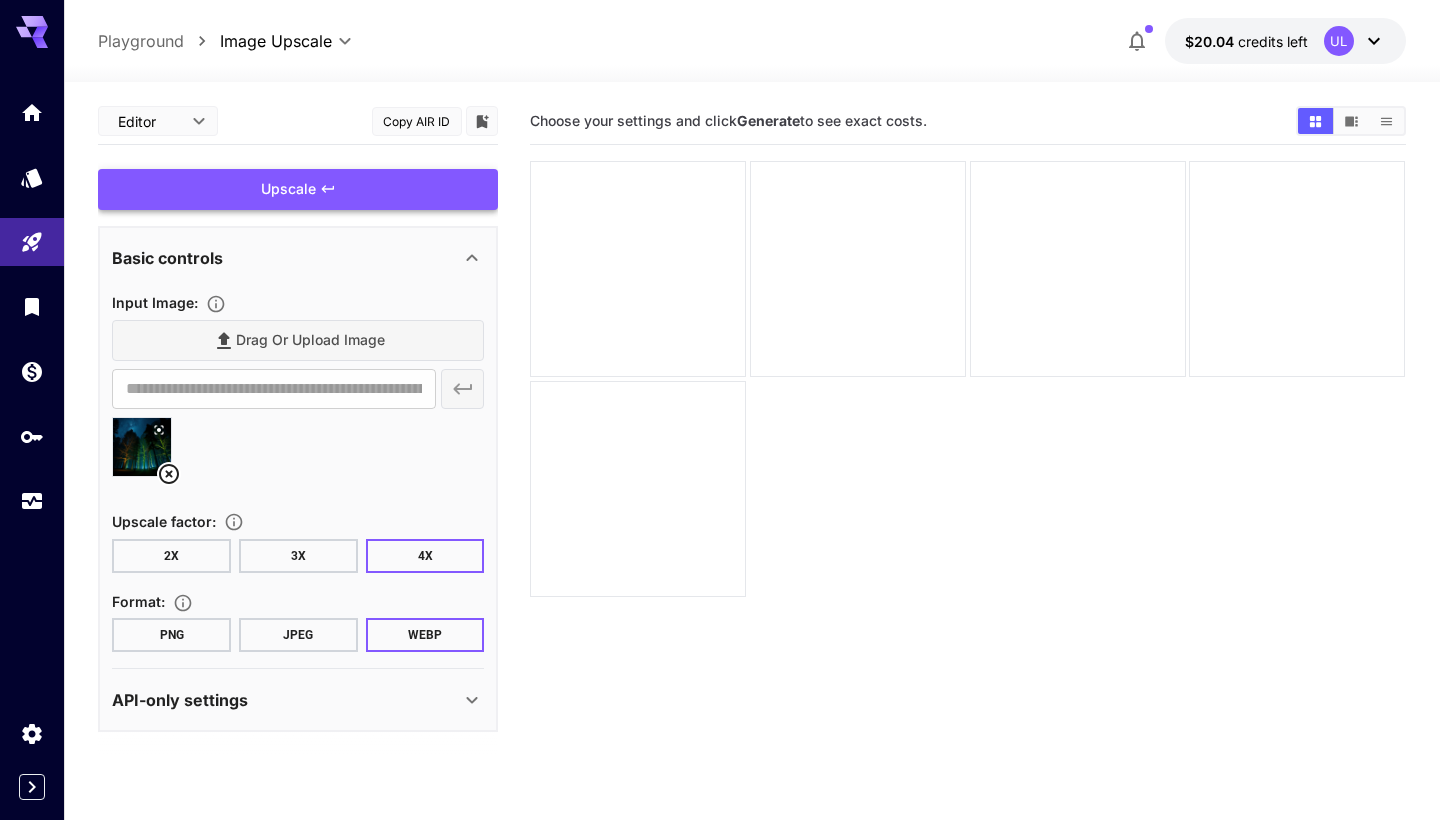 click on "Upscale" at bounding box center (298, 189) 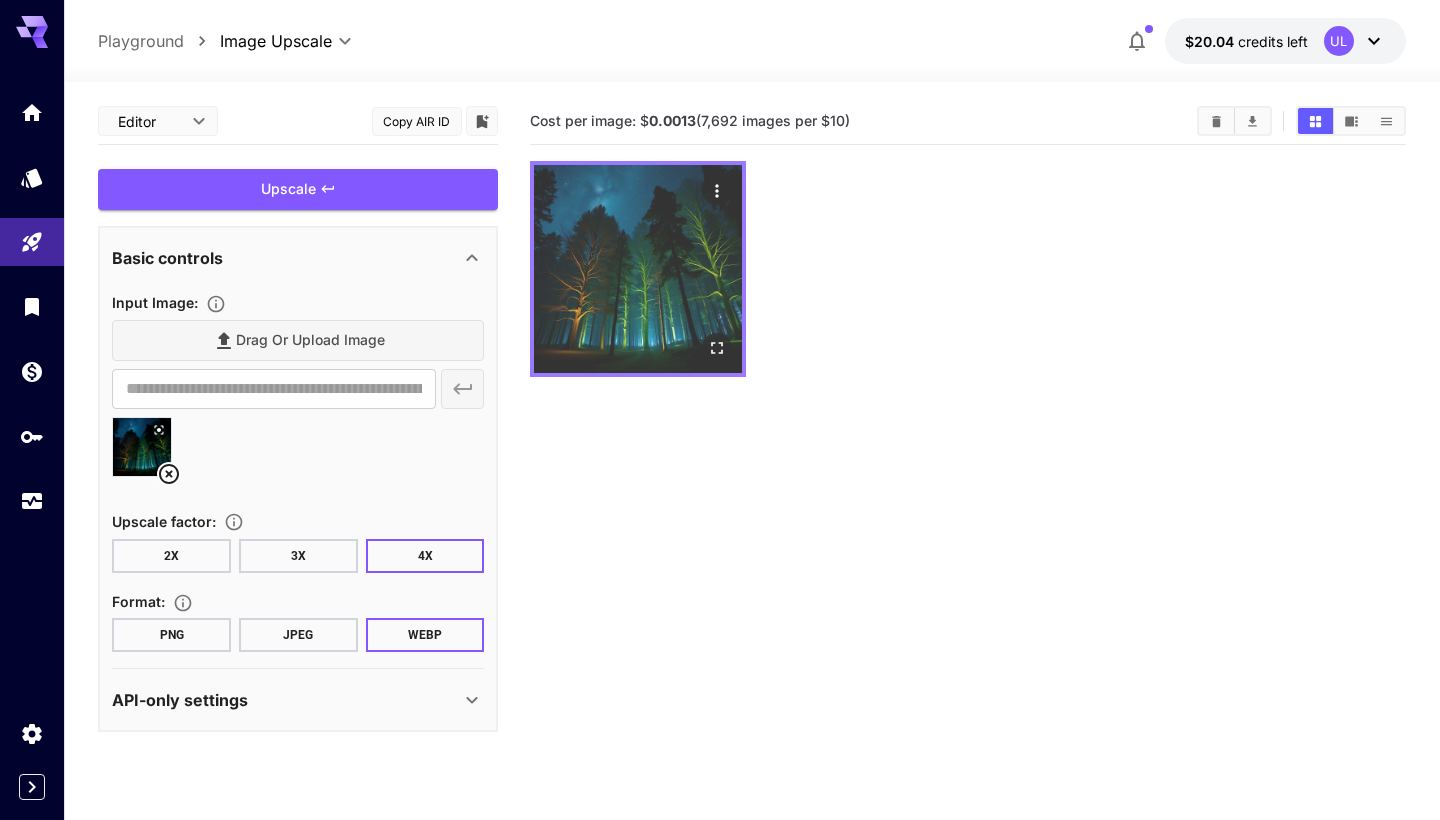 click at bounding box center (638, 269) 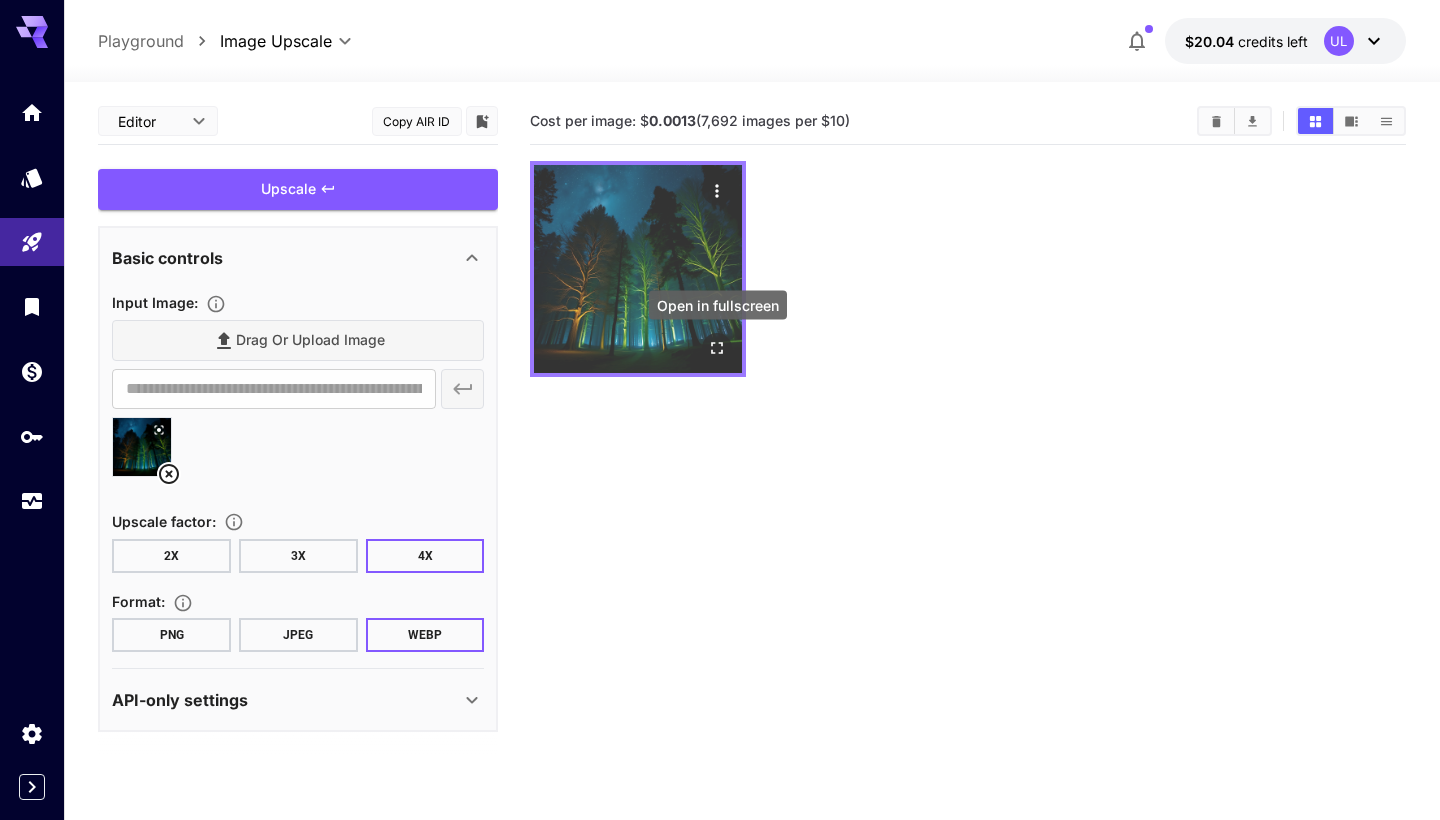 click 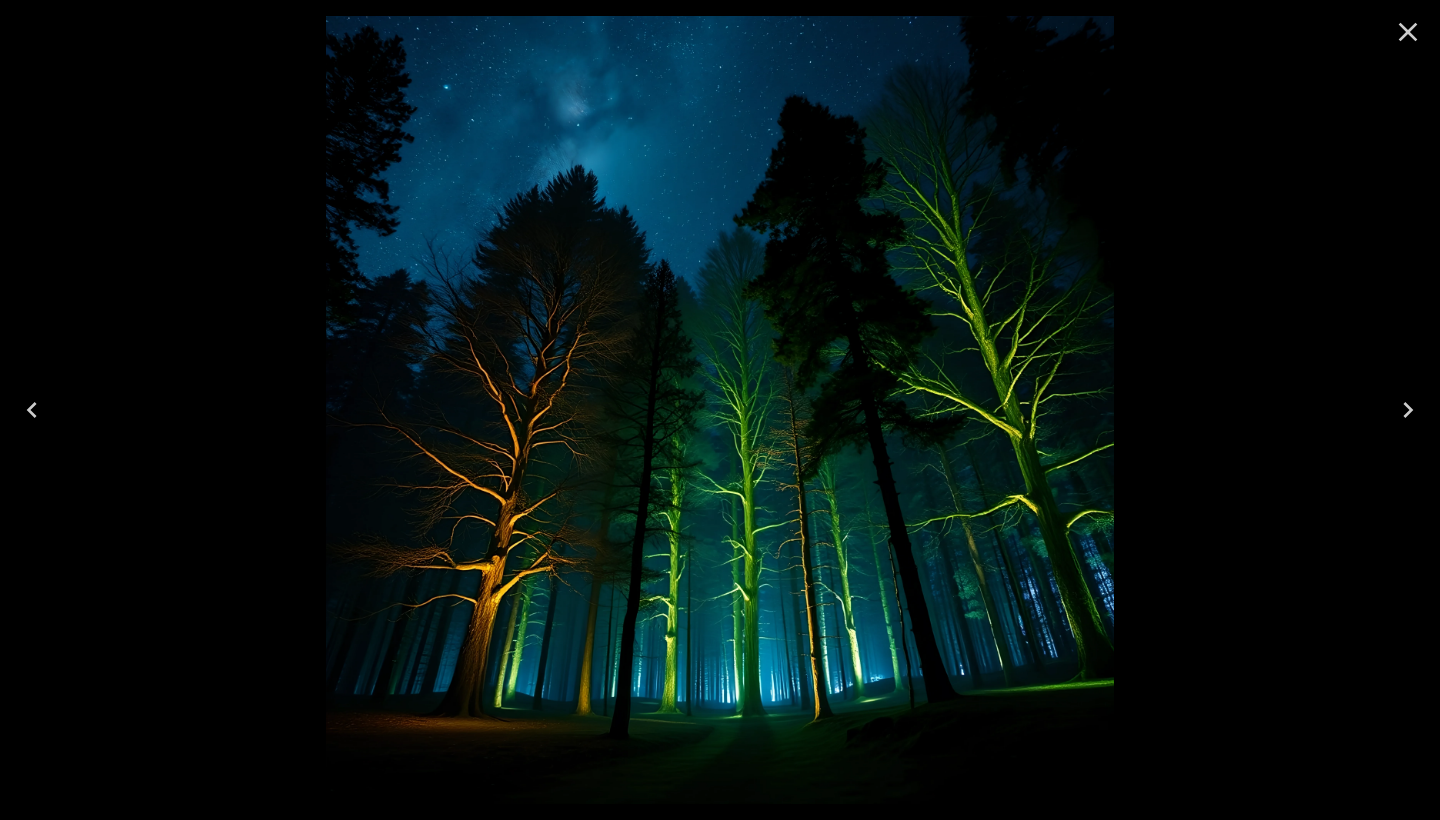 click at bounding box center (720, 410) 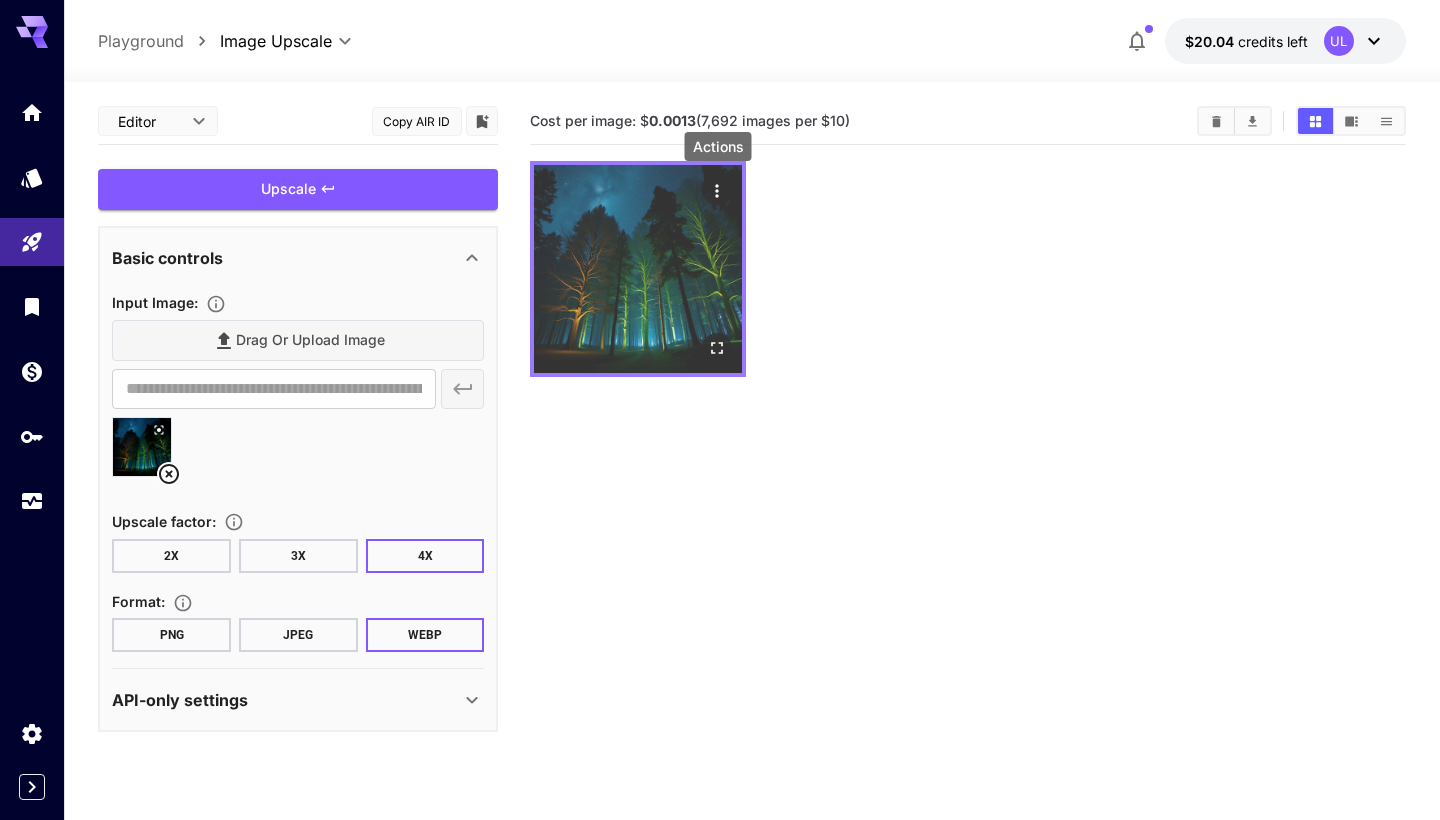 click 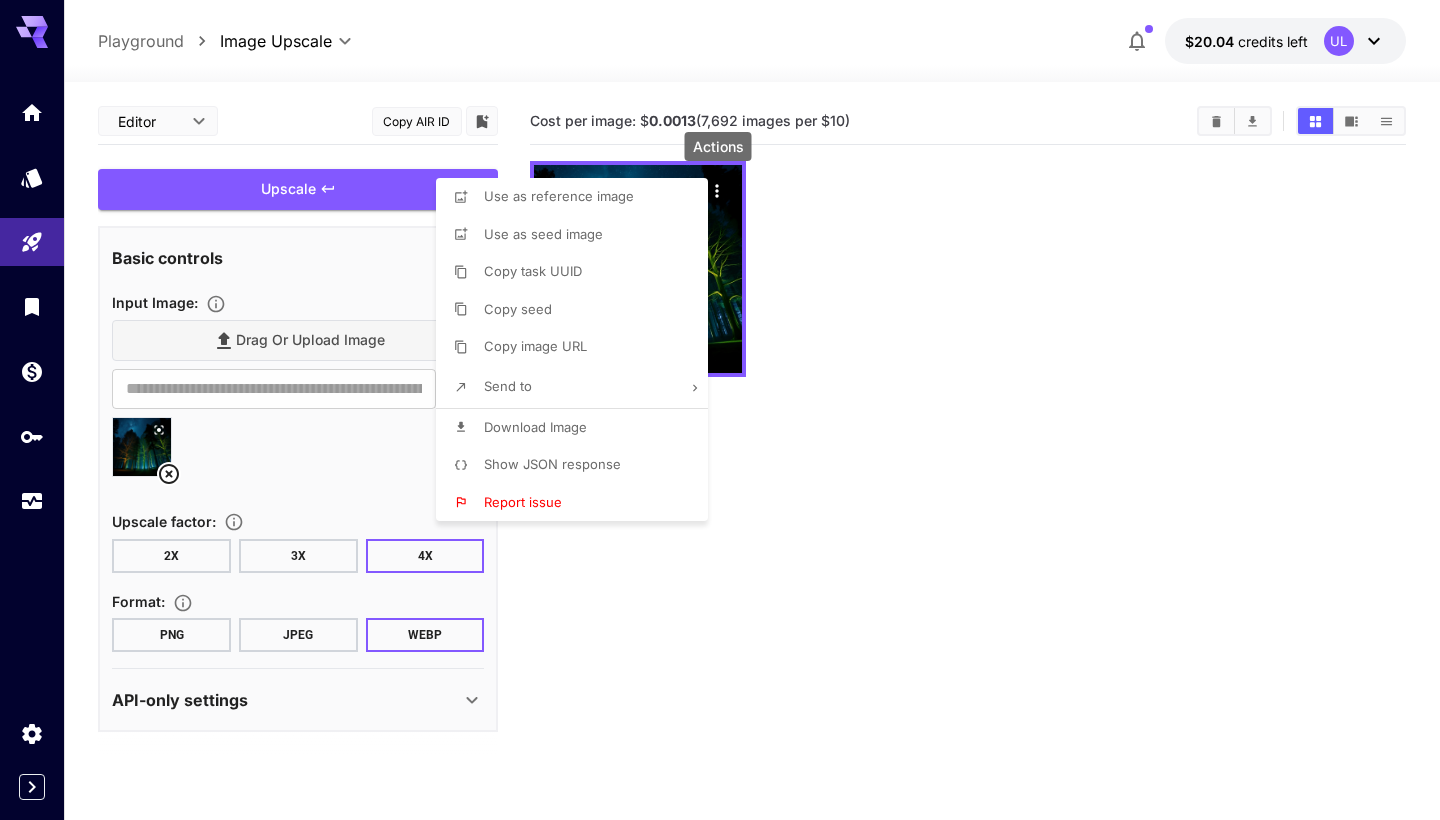 click on "Download Image" at bounding box center [535, 427] 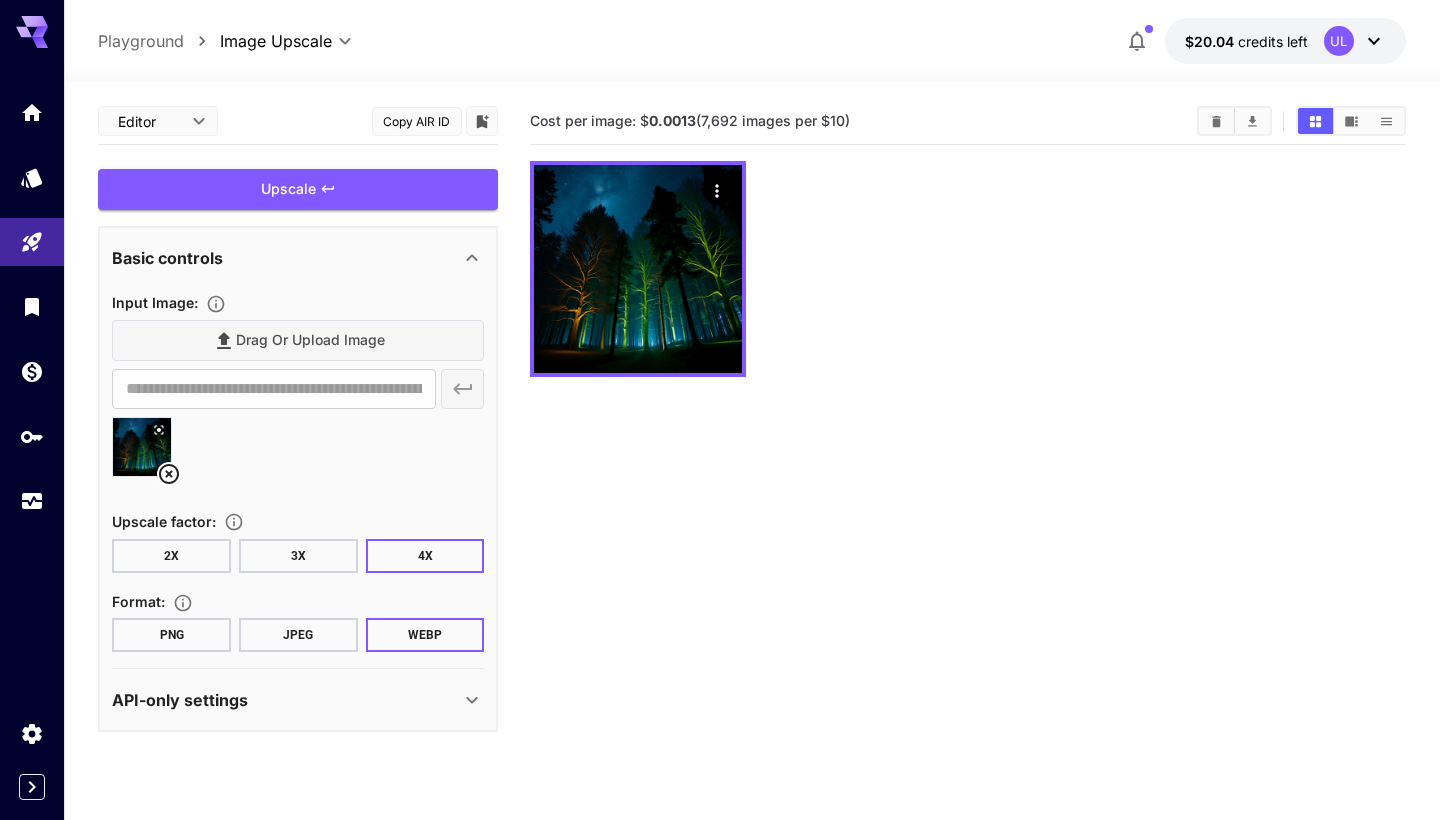 click on "API-only settings" at bounding box center (286, 700) 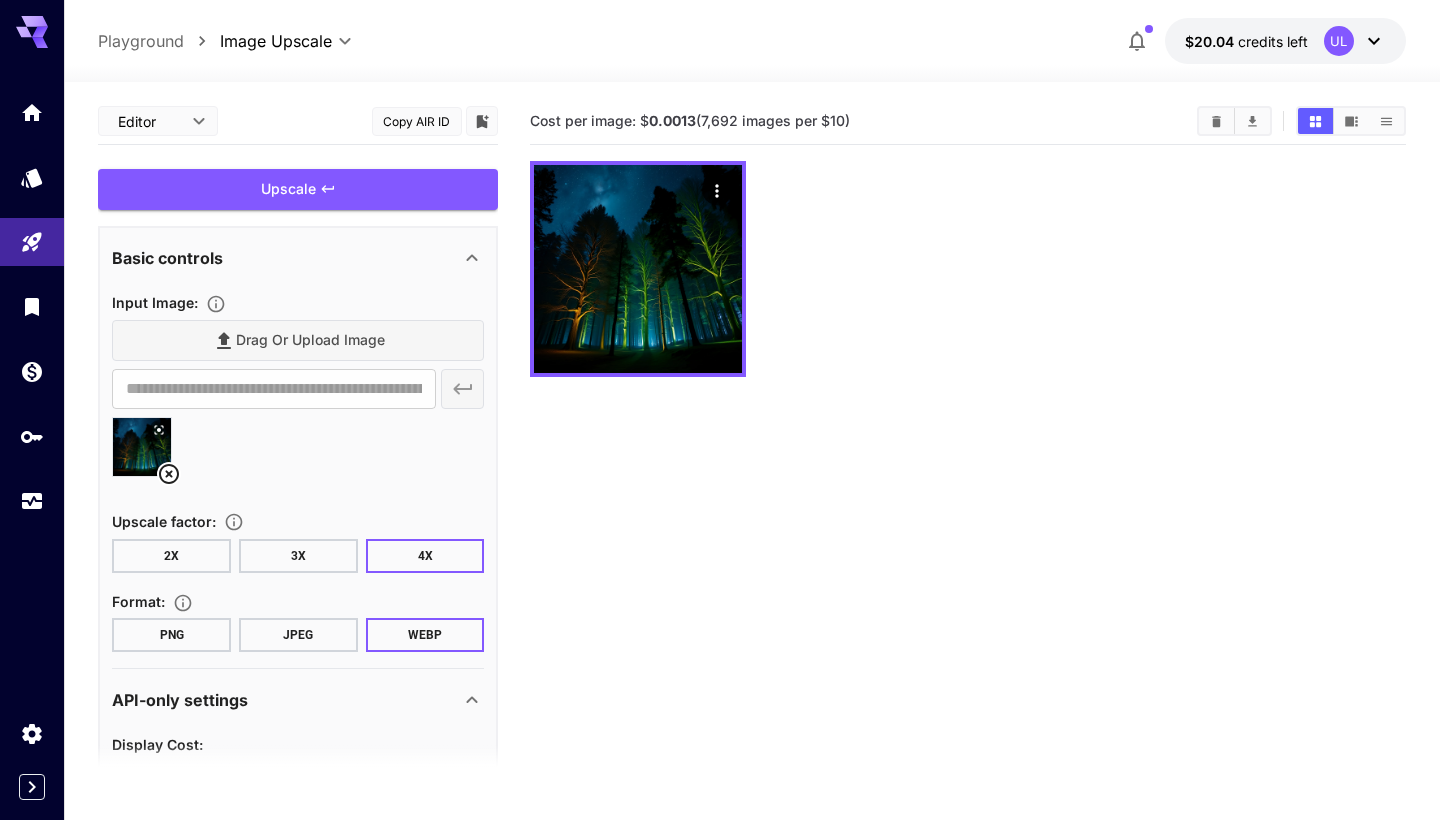 click on "Cost per image: $ 0.0013  (7,692 images per $10)" at bounding box center [967, 508] 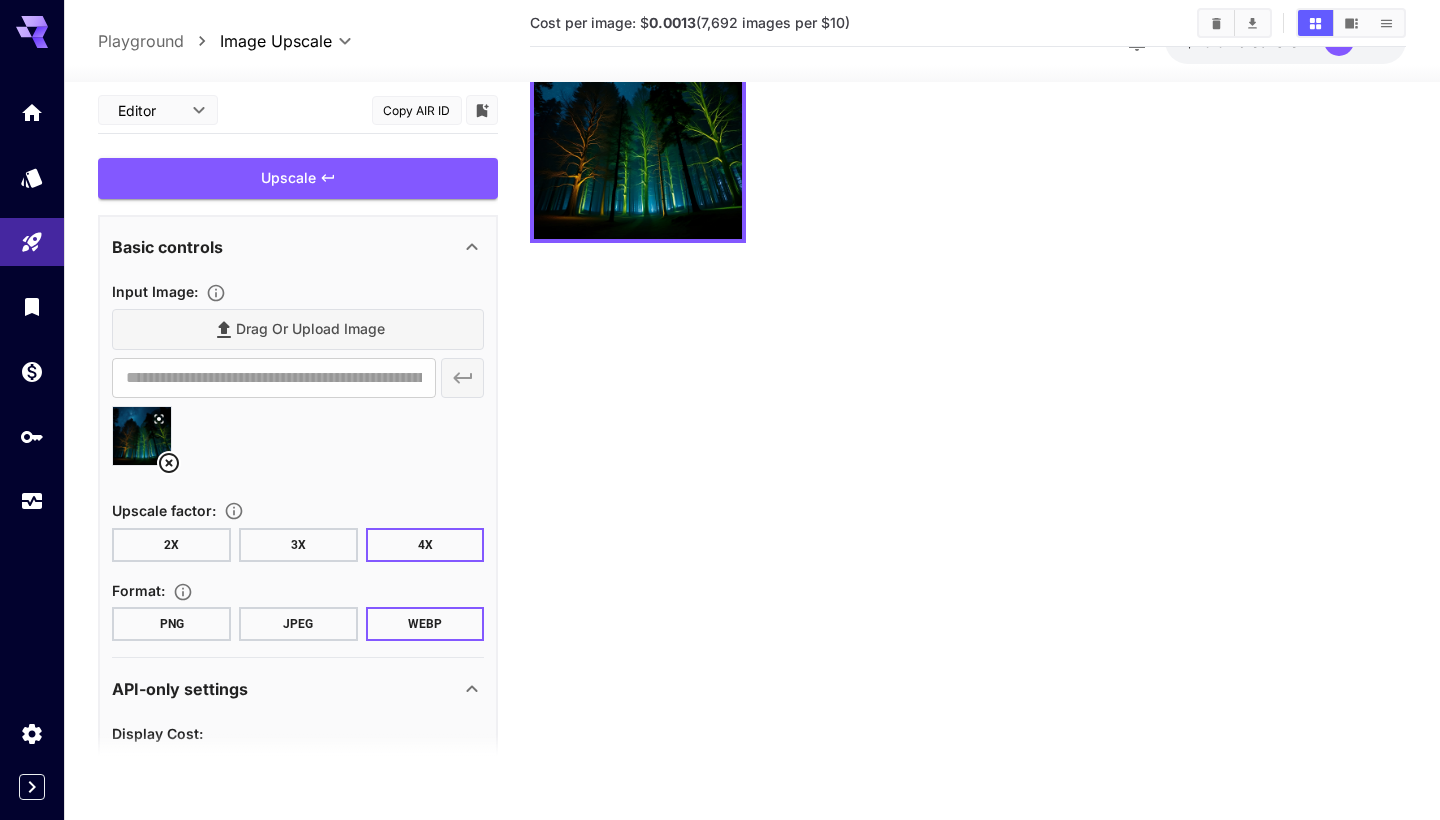 scroll, scrollTop: 159, scrollLeft: 0, axis: vertical 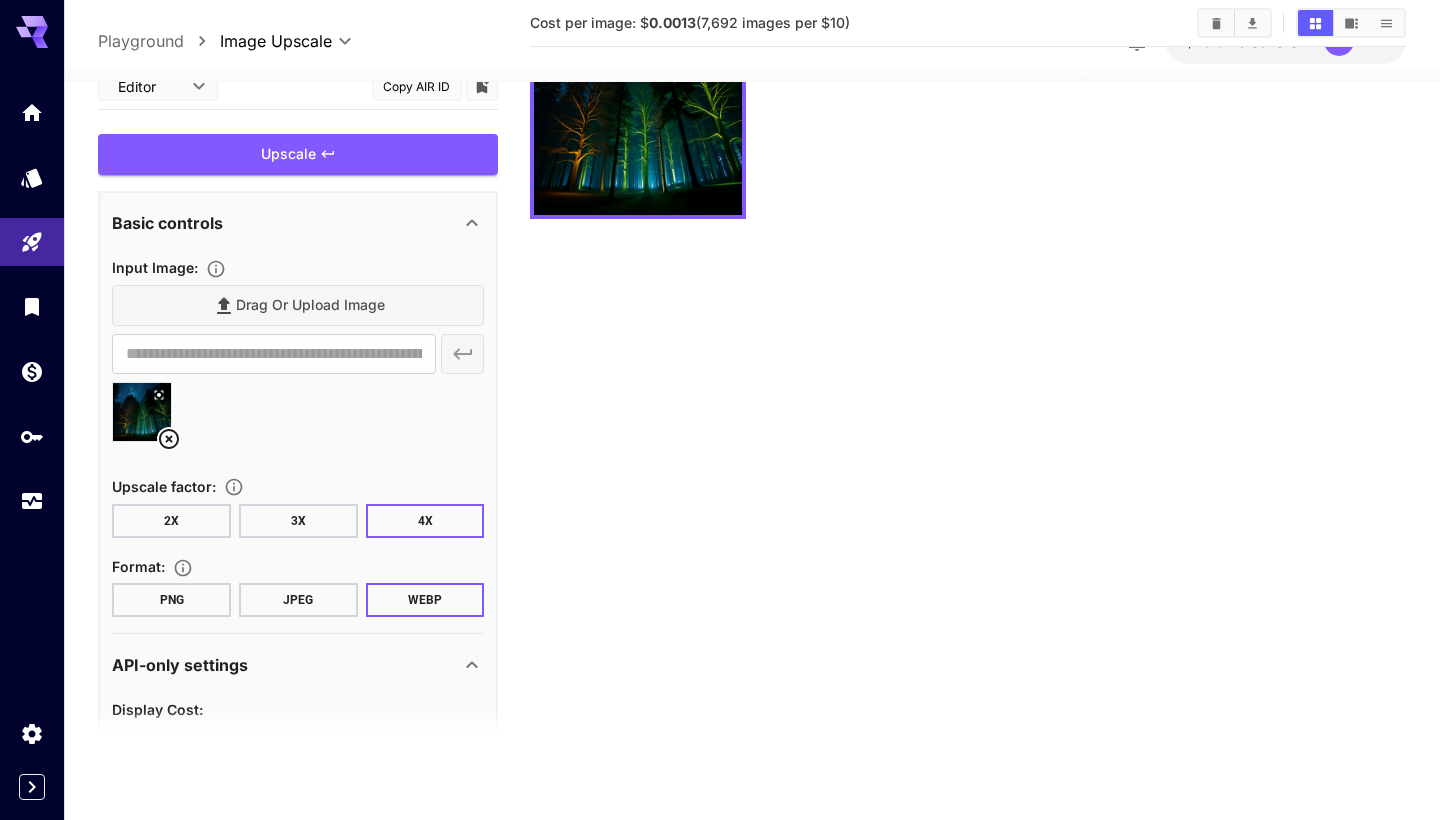 click on "Cost per image: $ 0.0013  (7,692 images per $10)" at bounding box center [967, 350] 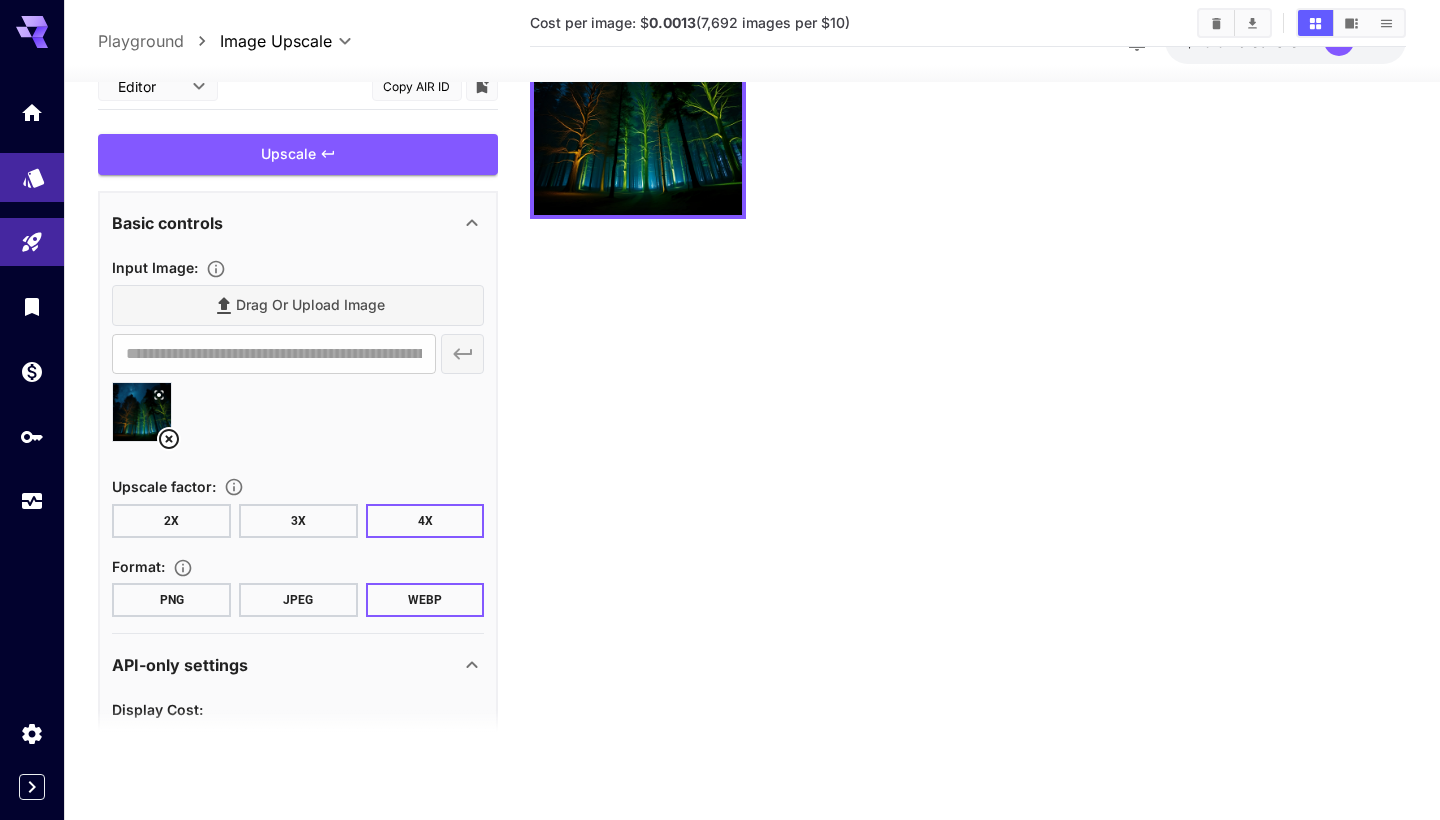 scroll, scrollTop: 158, scrollLeft: 0, axis: vertical 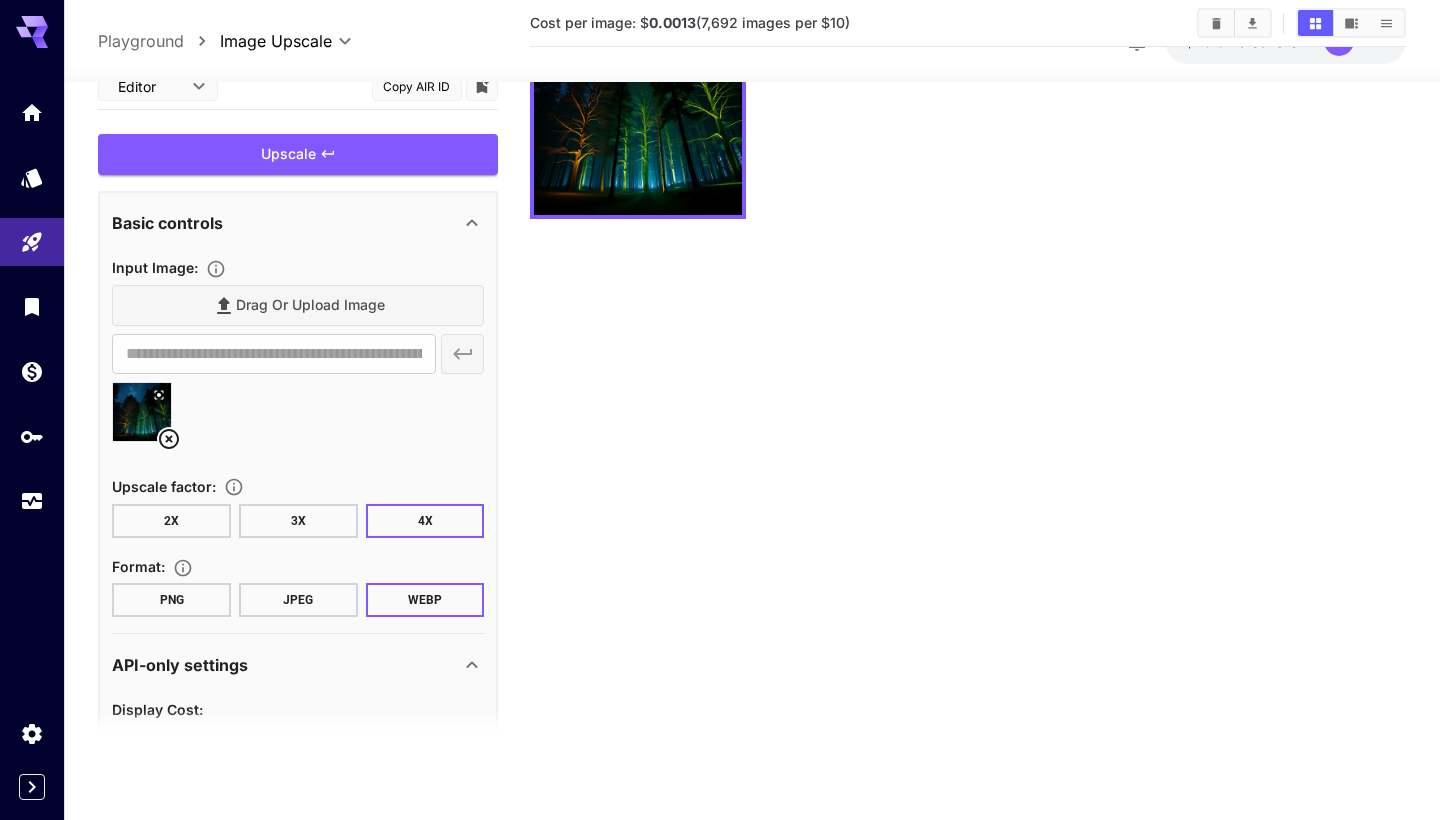 click on "Cost per image: $ 0.0013  (7,692 images per $10)" at bounding box center (967, 350) 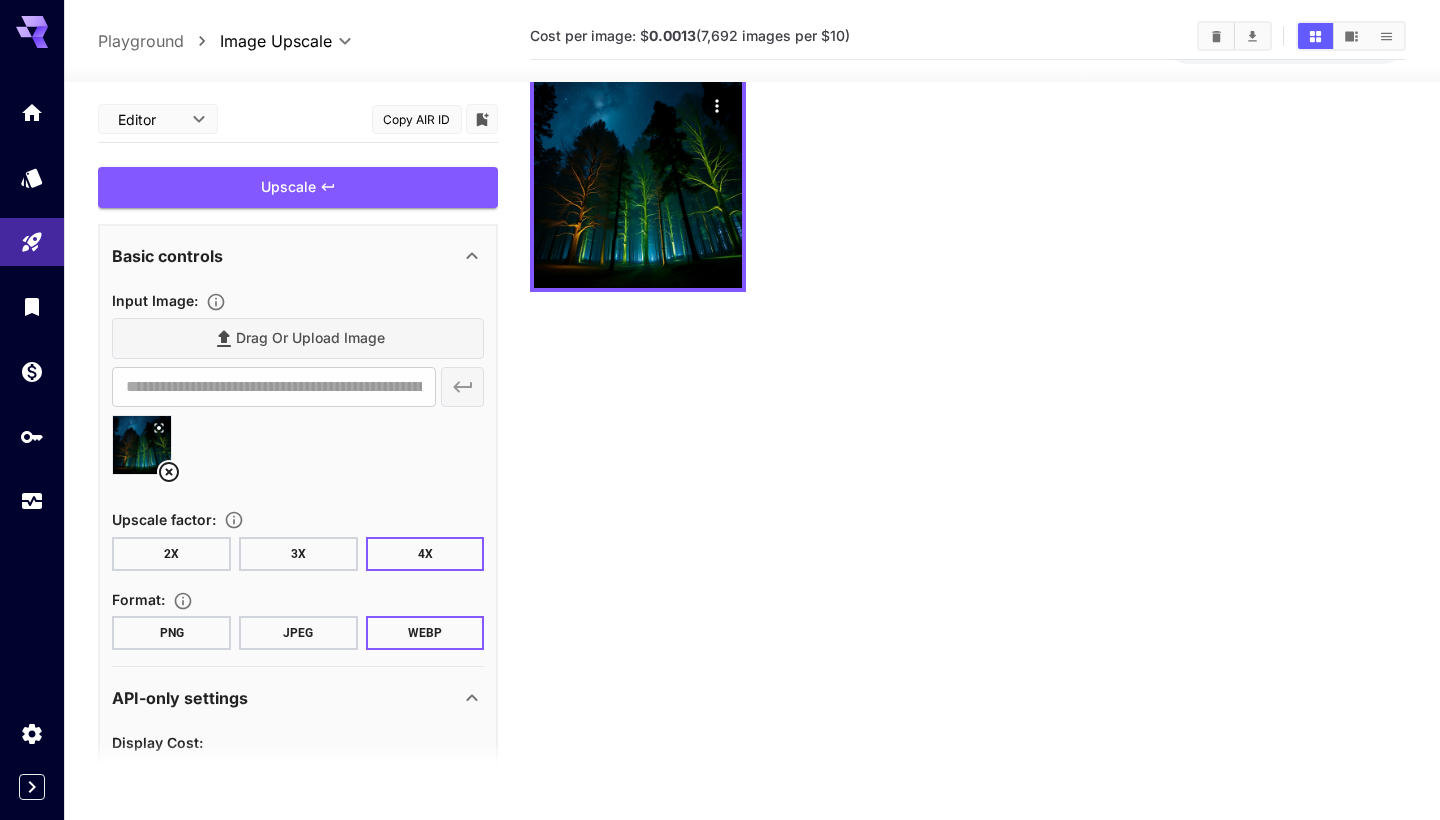 scroll, scrollTop: 68, scrollLeft: 0, axis: vertical 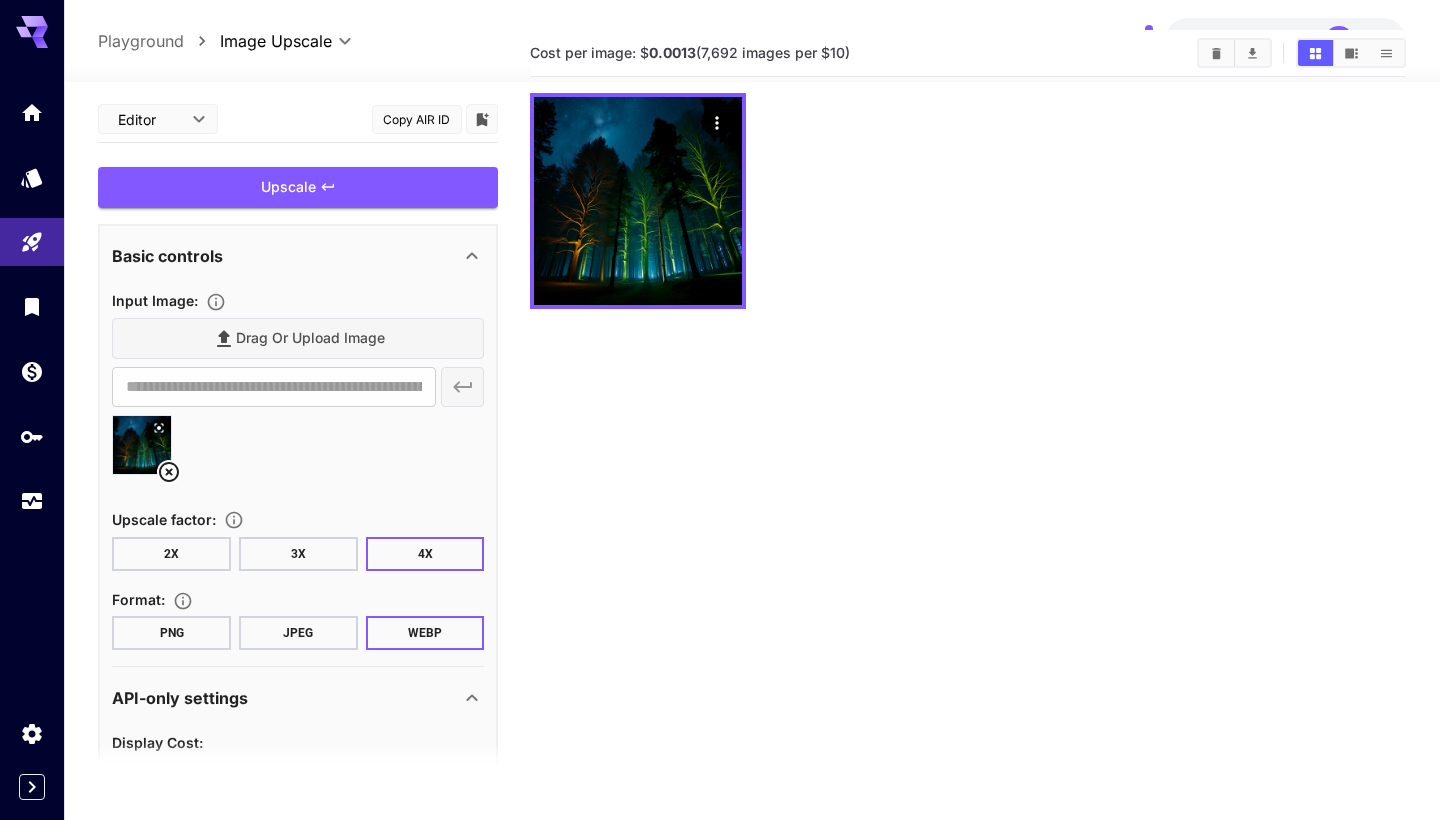 click on "Display Cost :" at bounding box center [157, 742] 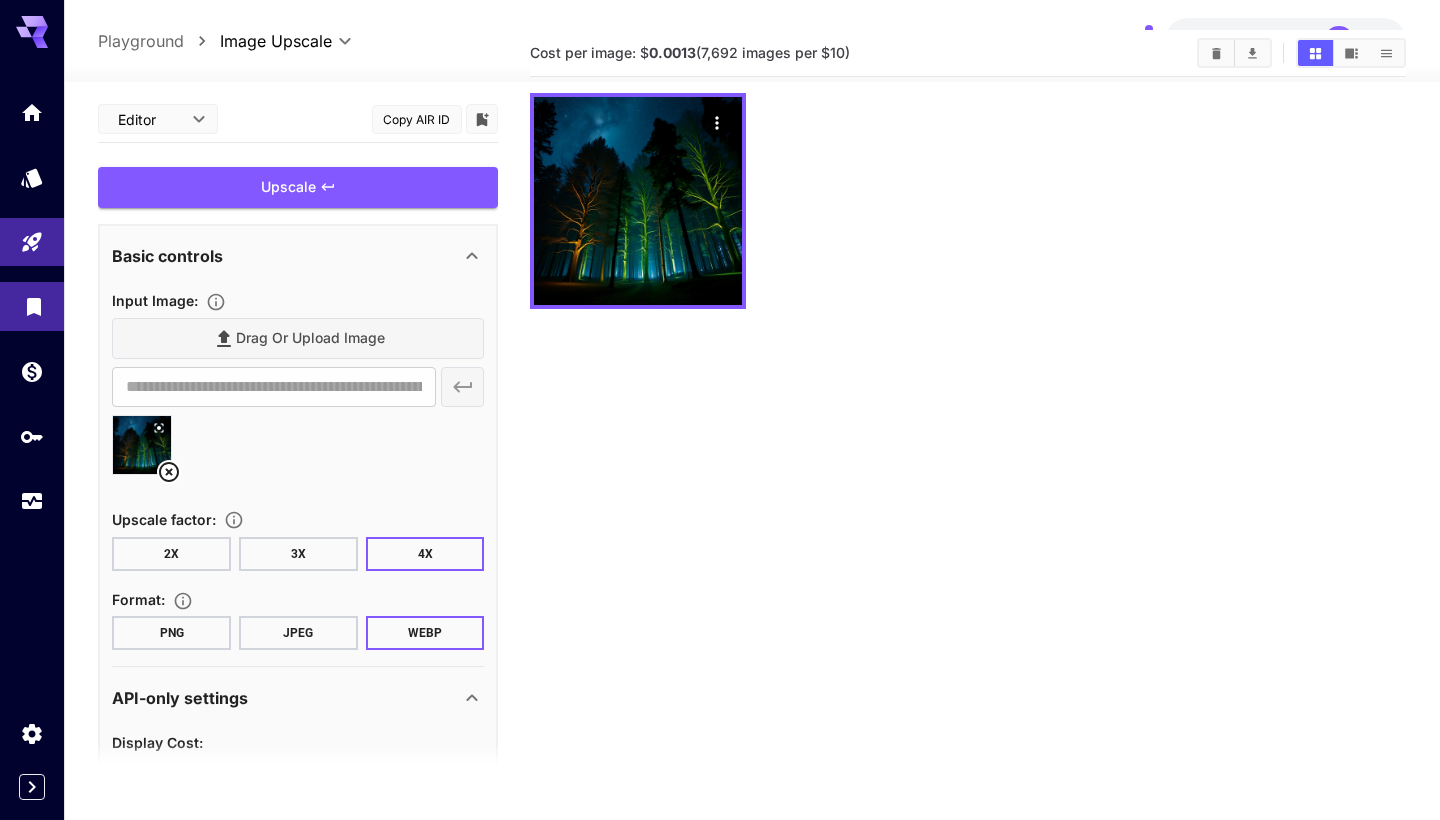 click at bounding box center (32, 306) 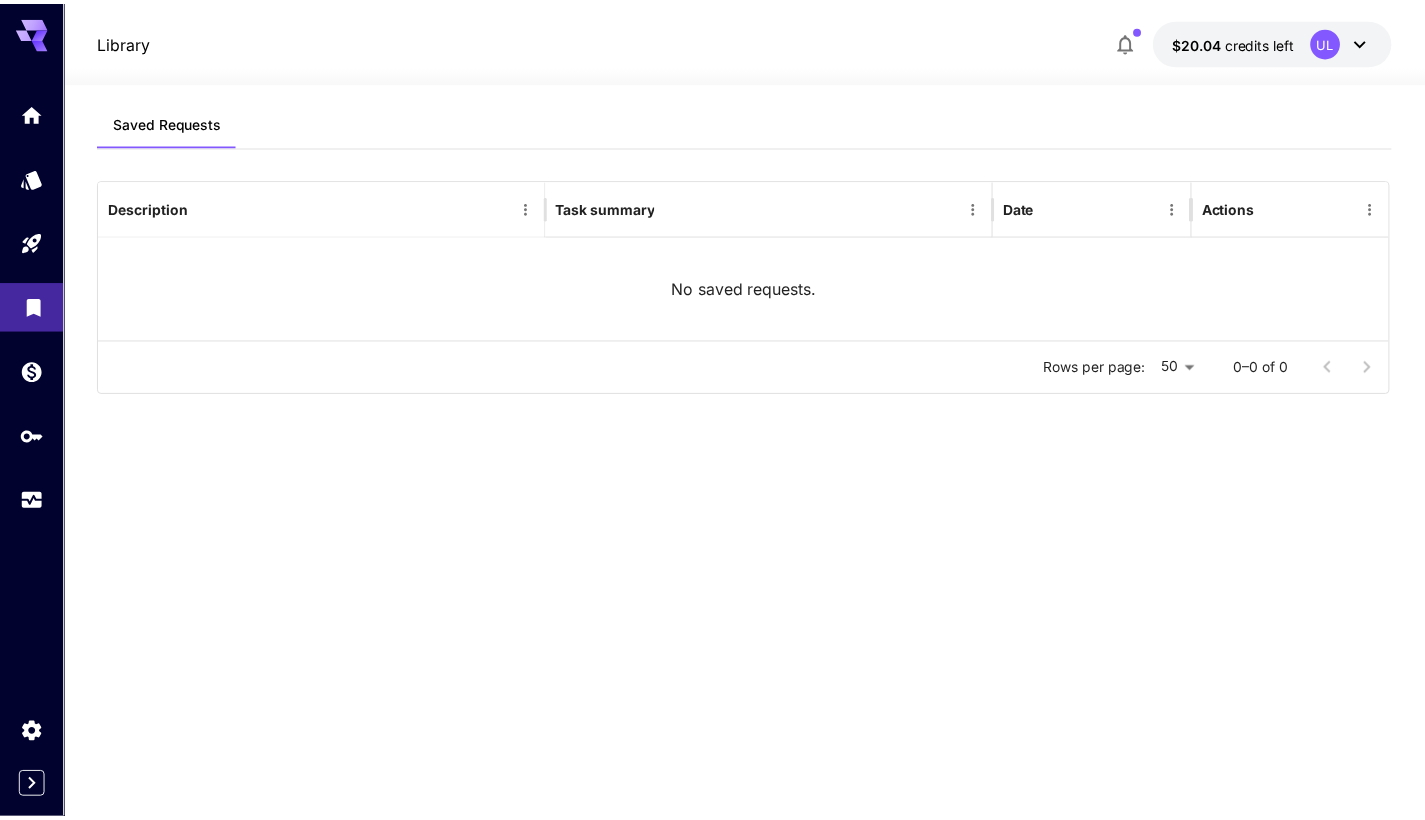 scroll, scrollTop: 0, scrollLeft: 0, axis: both 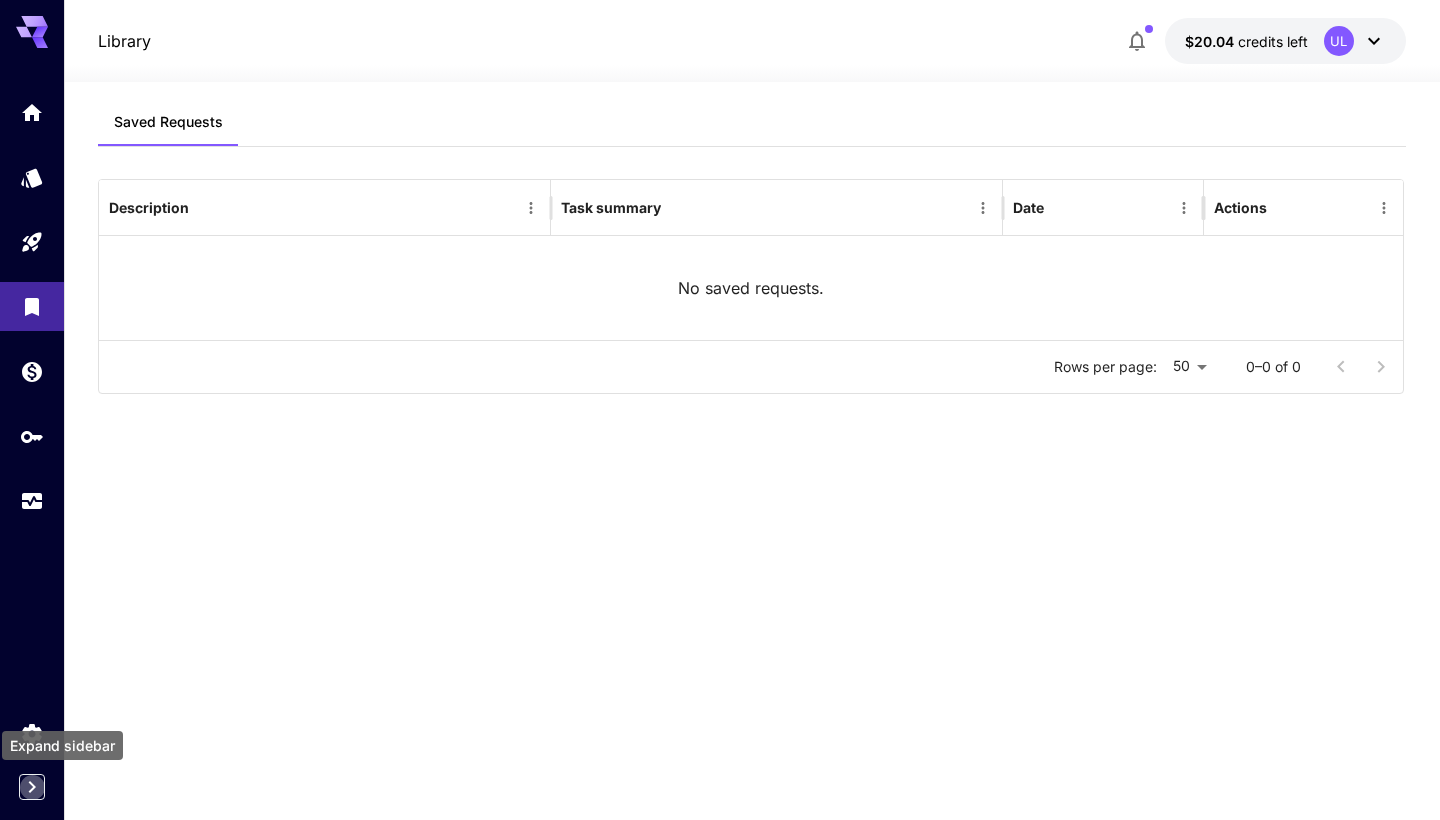 click 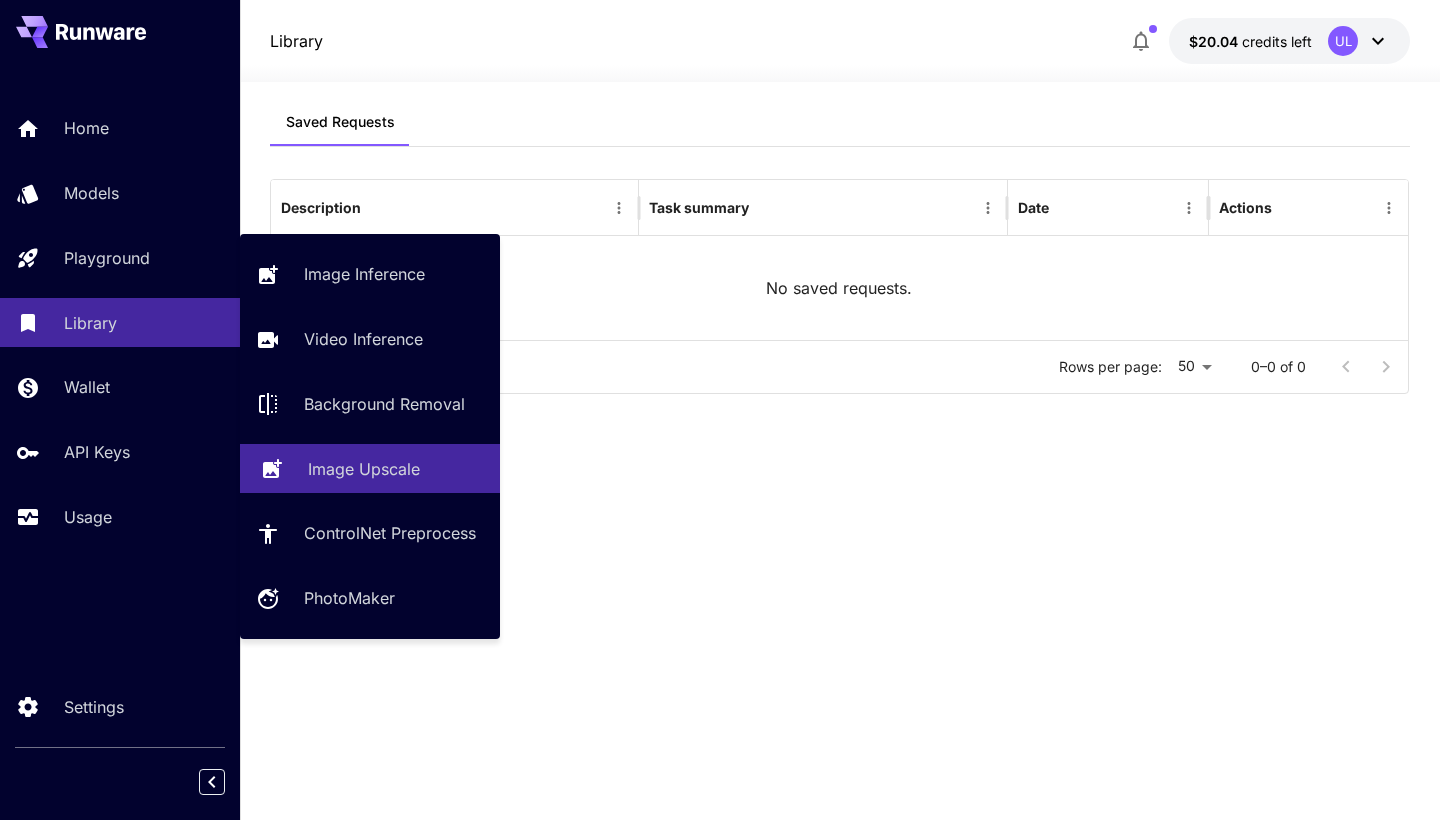 click on "Image Upscale" at bounding box center [364, 469] 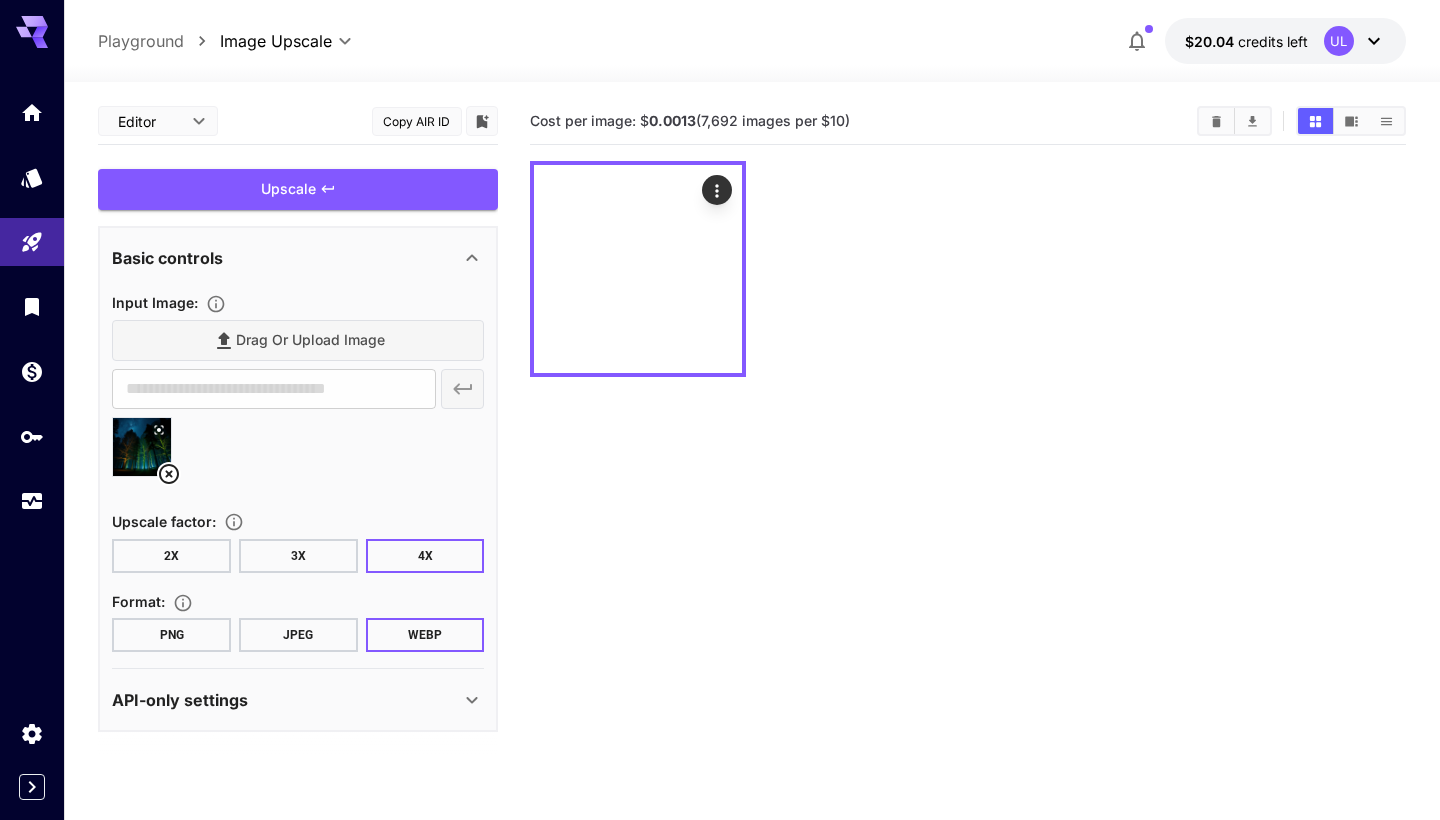 type on "**********" 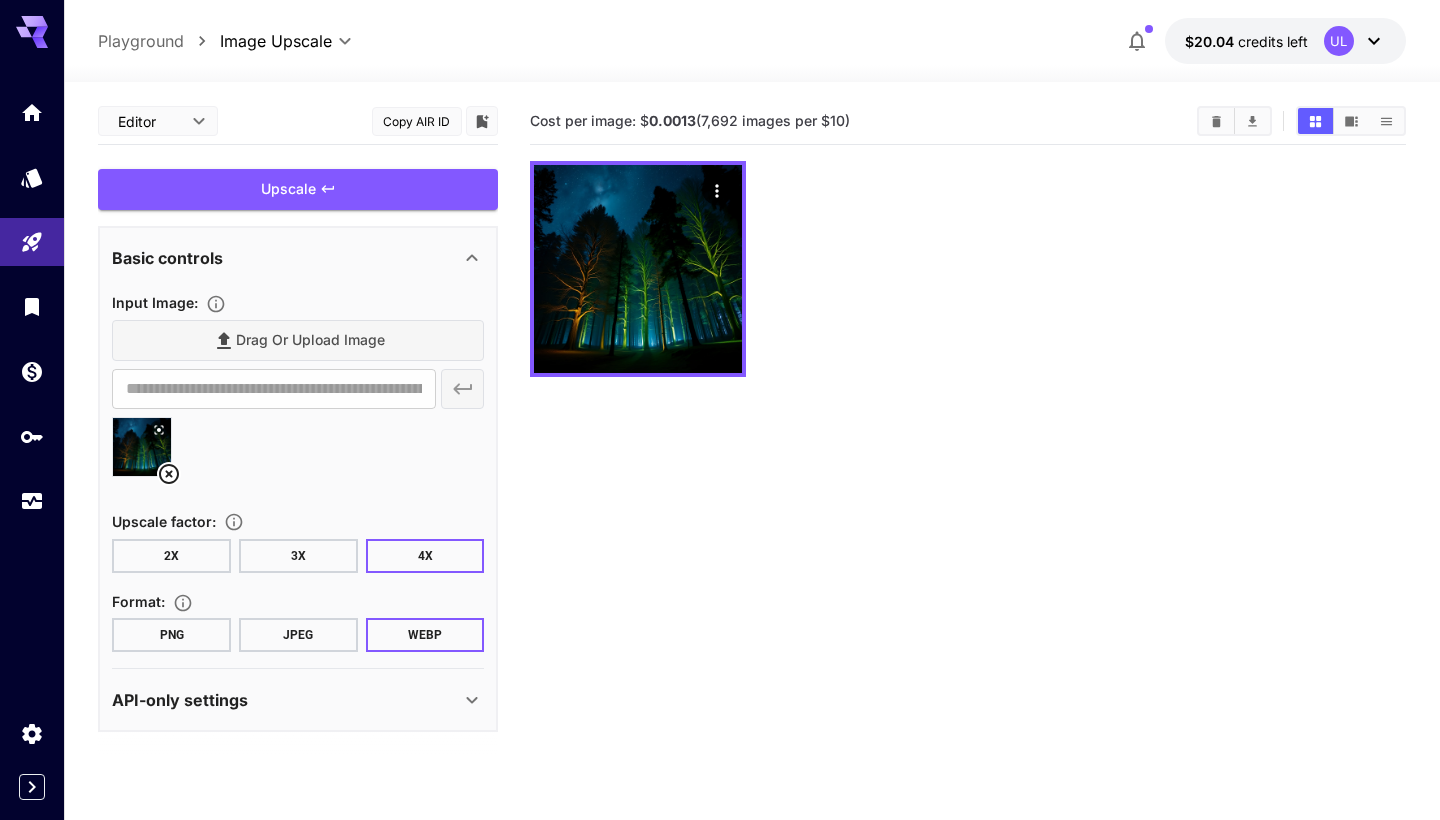 click on "PNG" at bounding box center [171, 635] 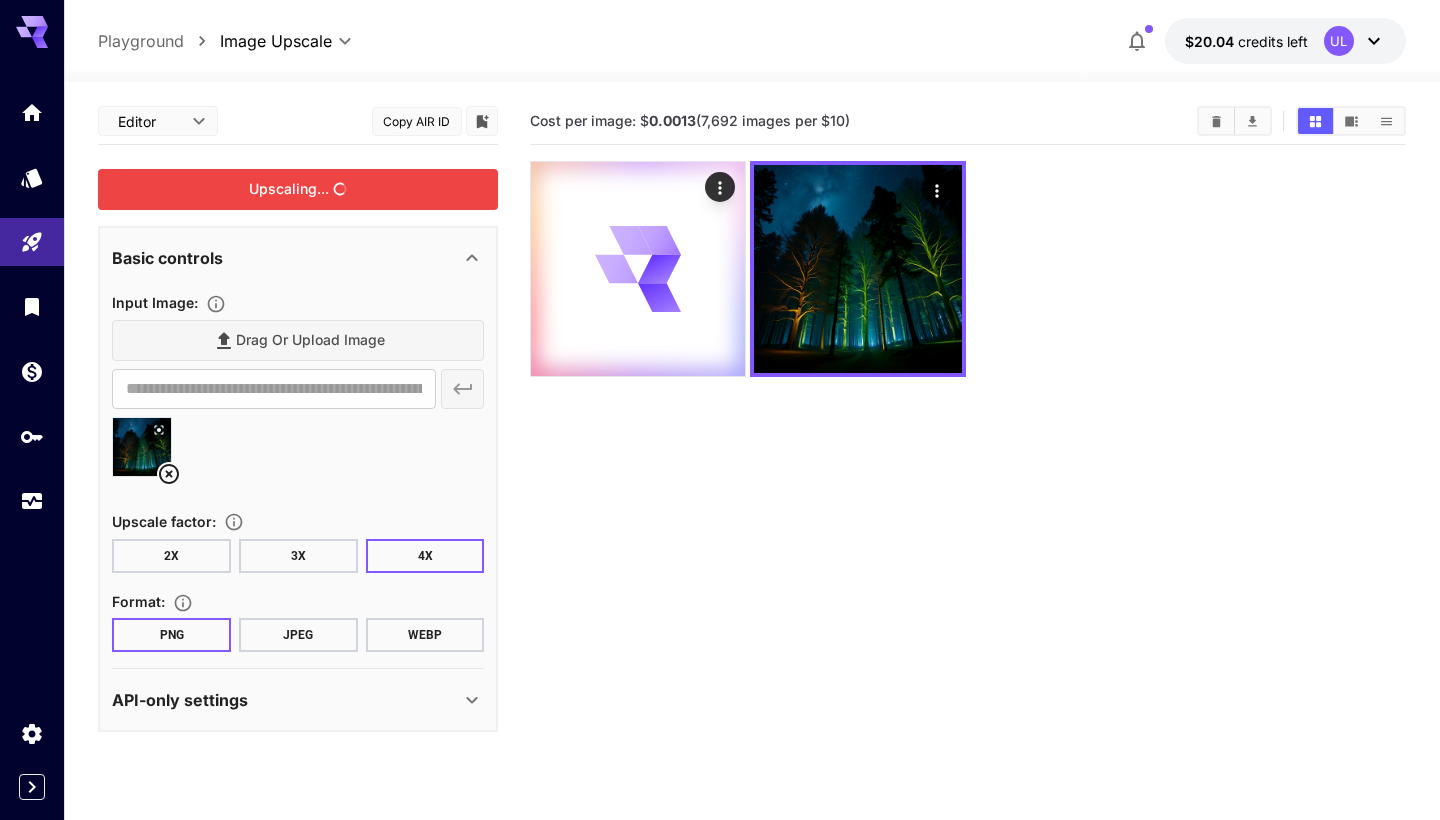 click on "Upscaling..." at bounding box center (298, 189) 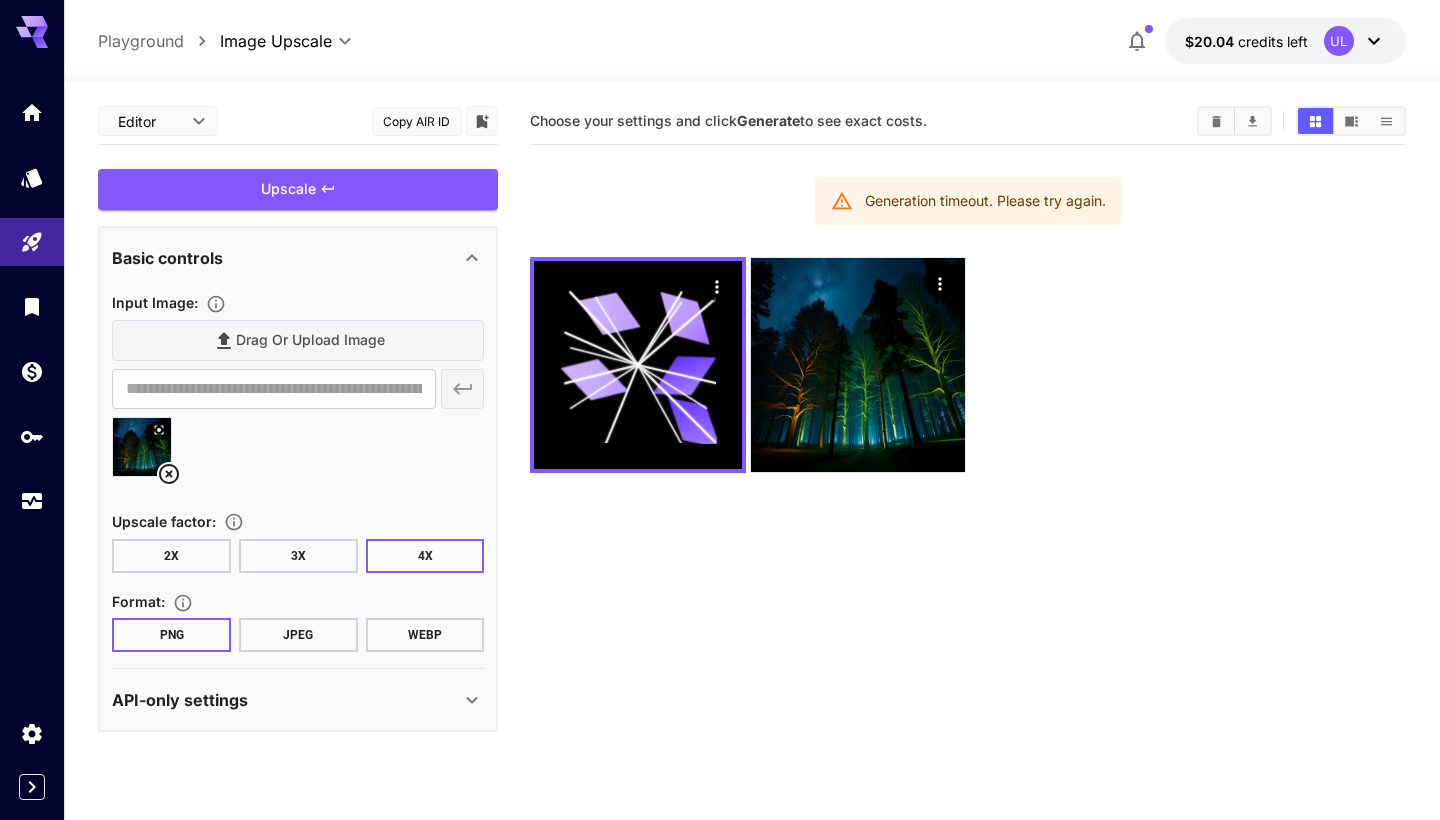click on "JPEG" at bounding box center (298, 635) 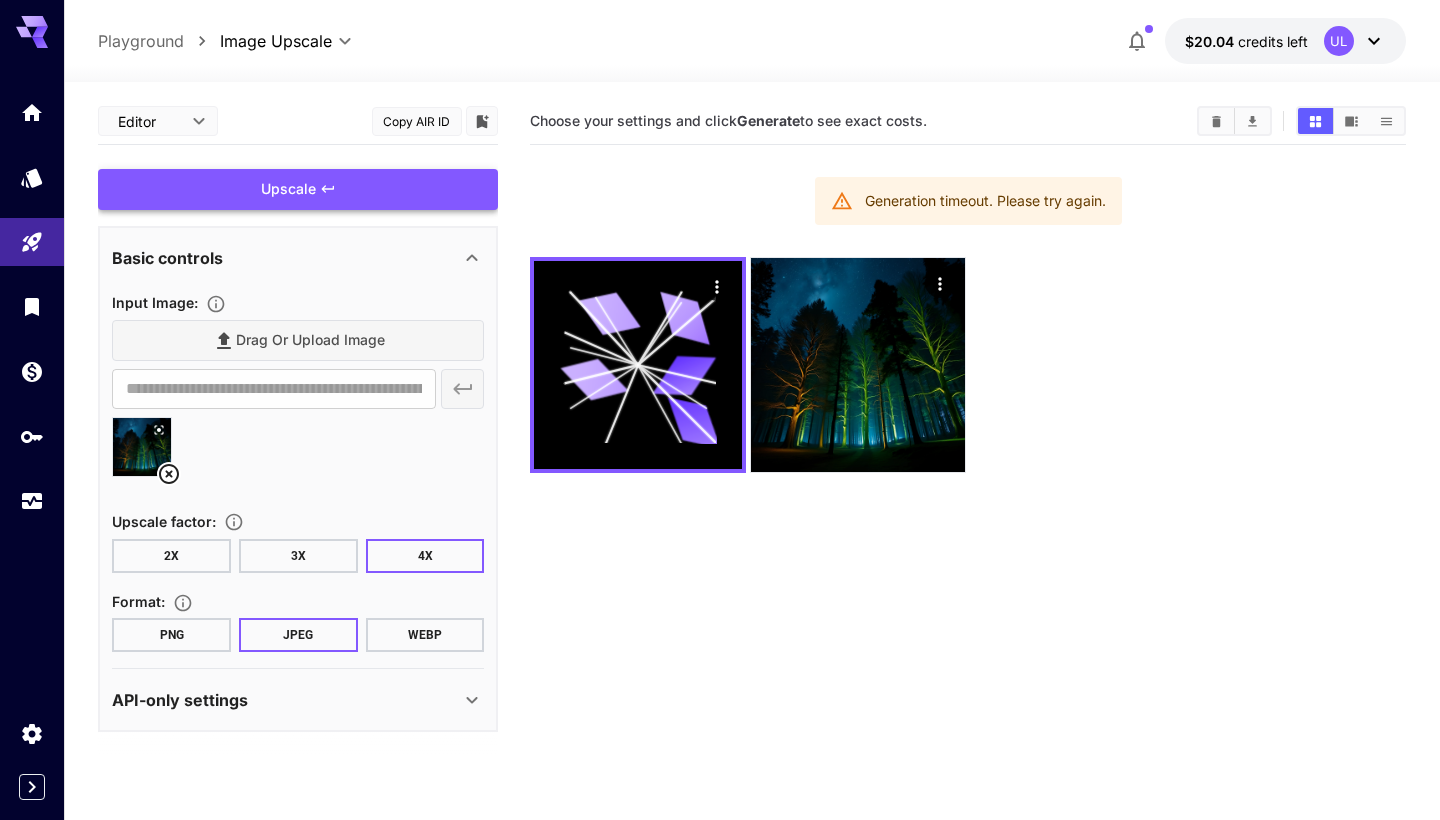 click on "Upscale" at bounding box center [298, 189] 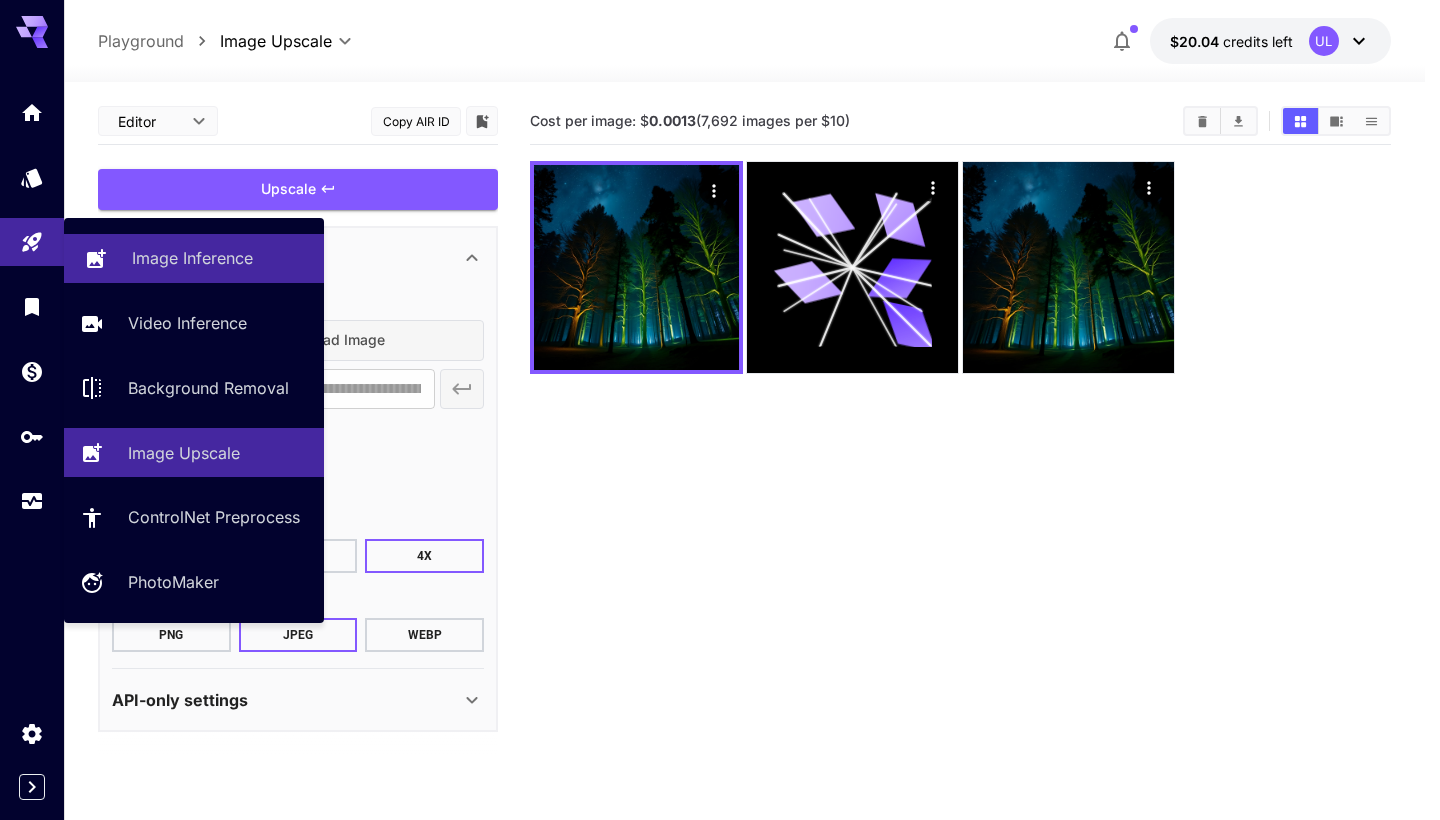 click on "Image Inference" at bounding box center [192, 258] 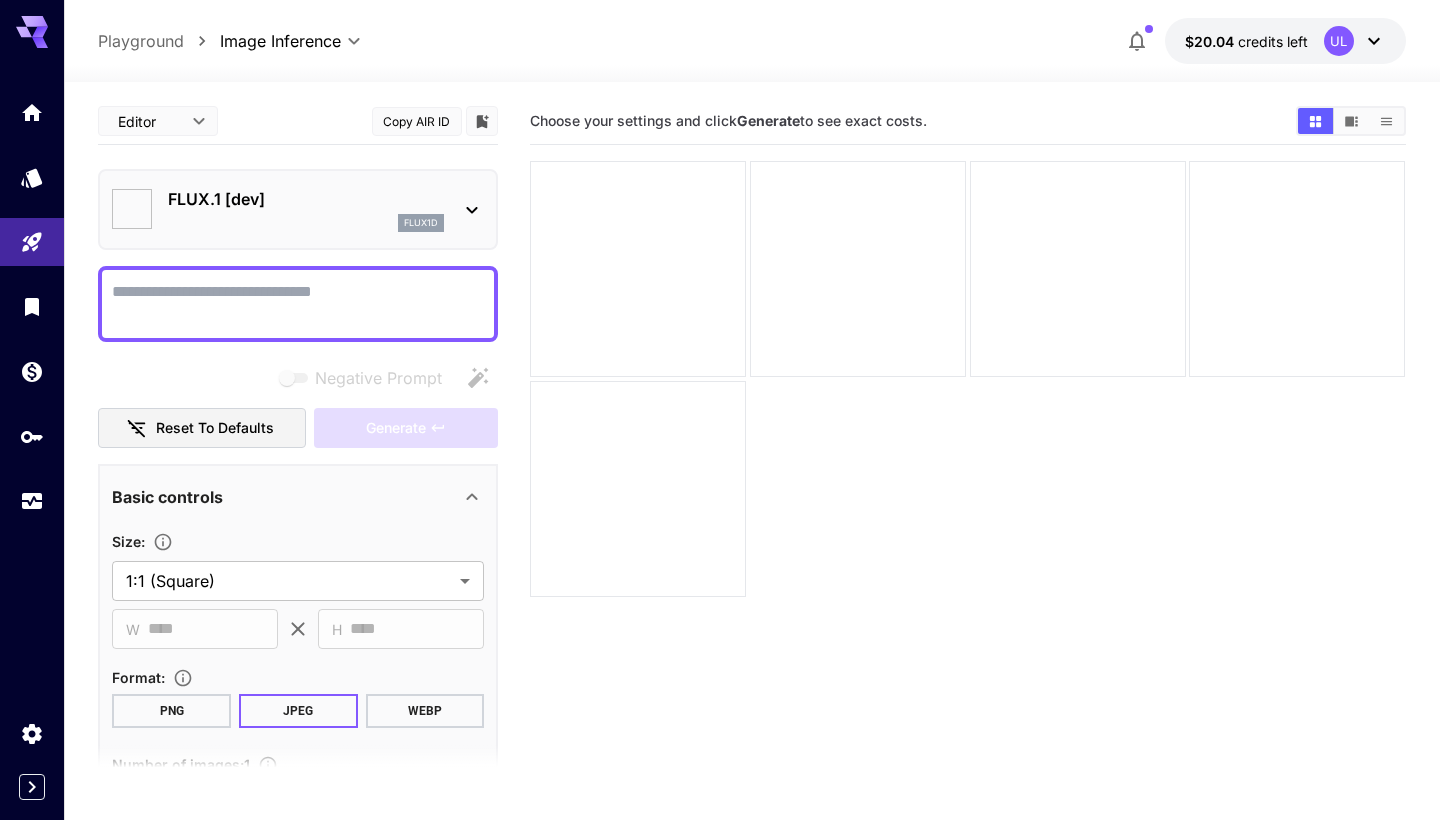 type on "**********" 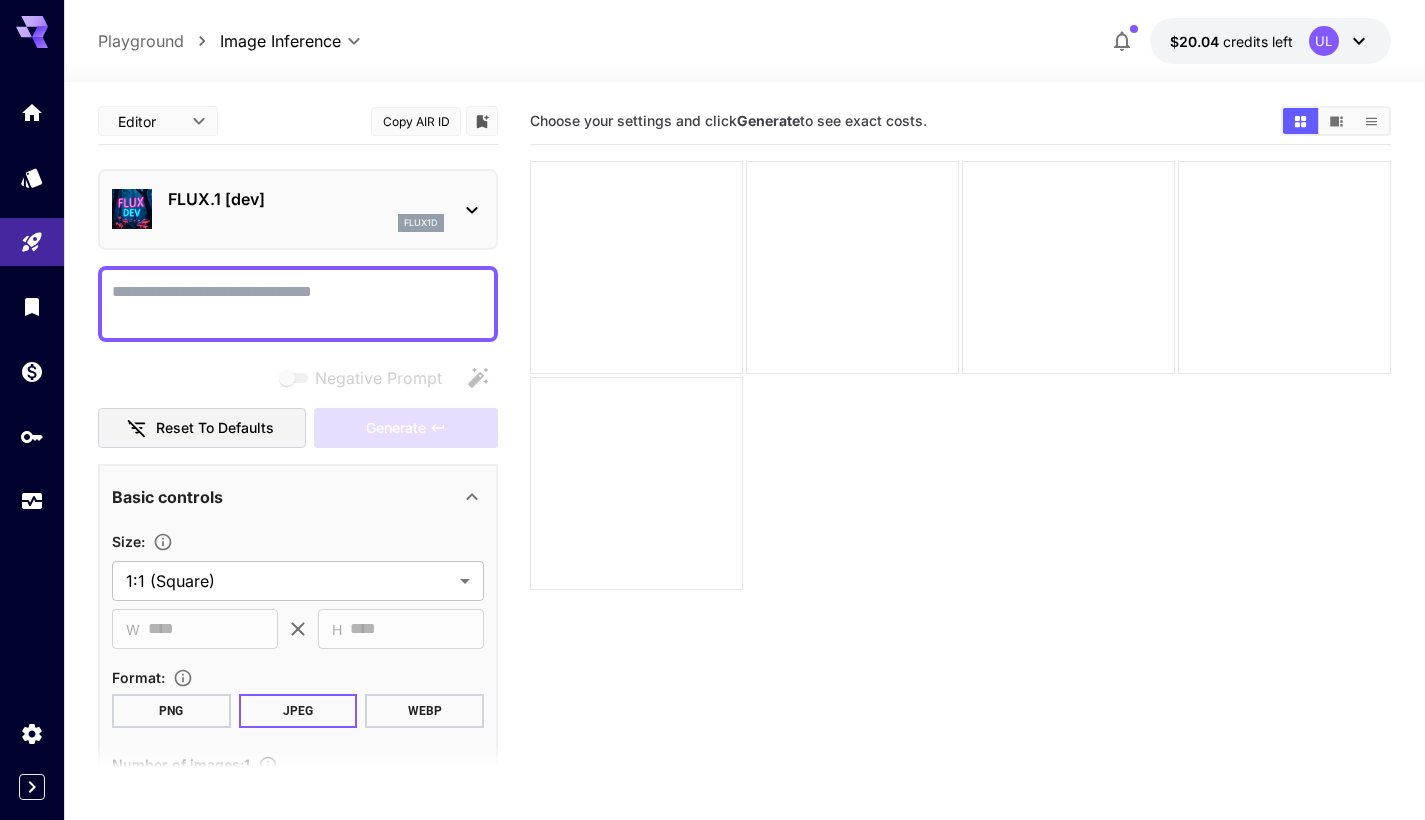 type on "*" 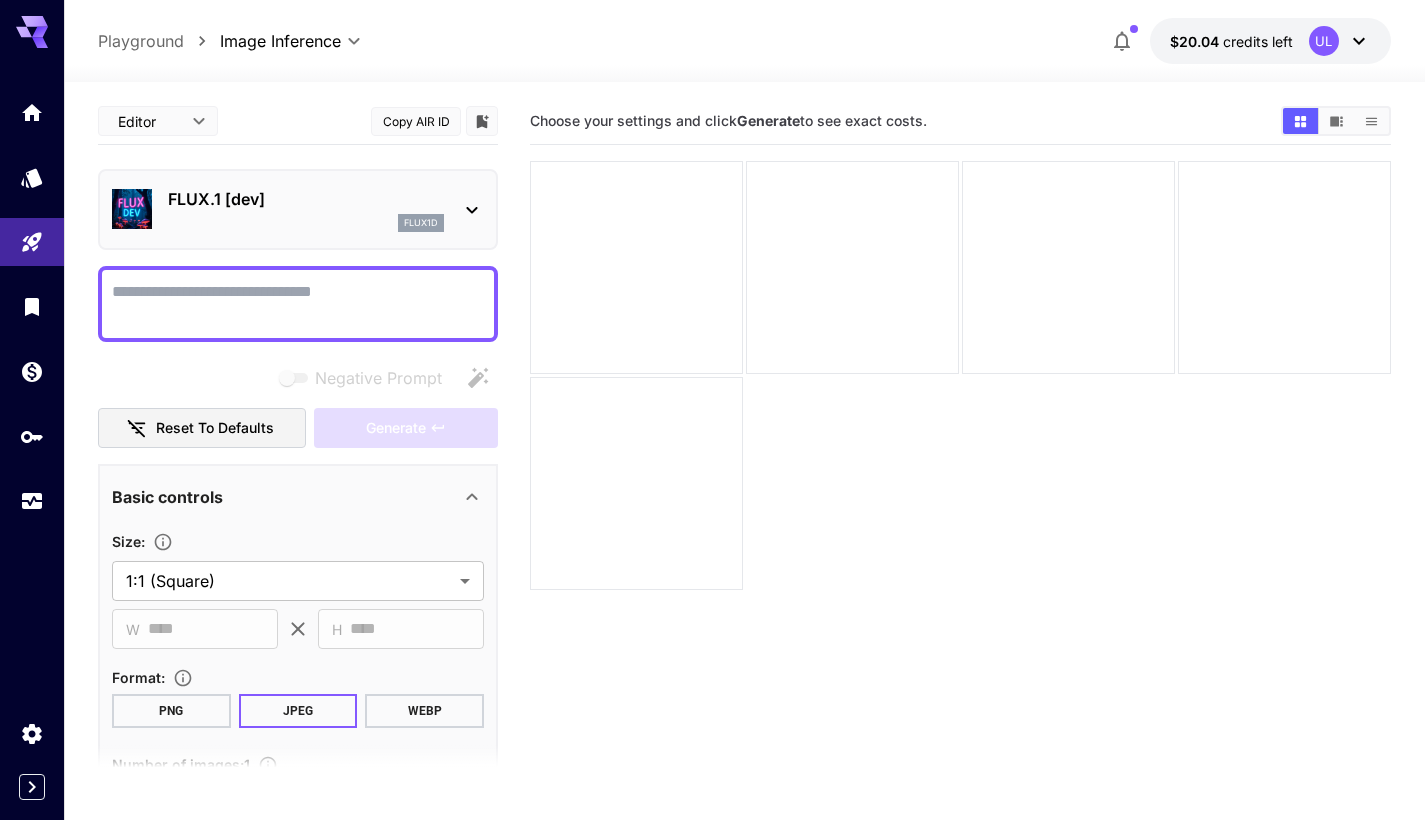type on "*" 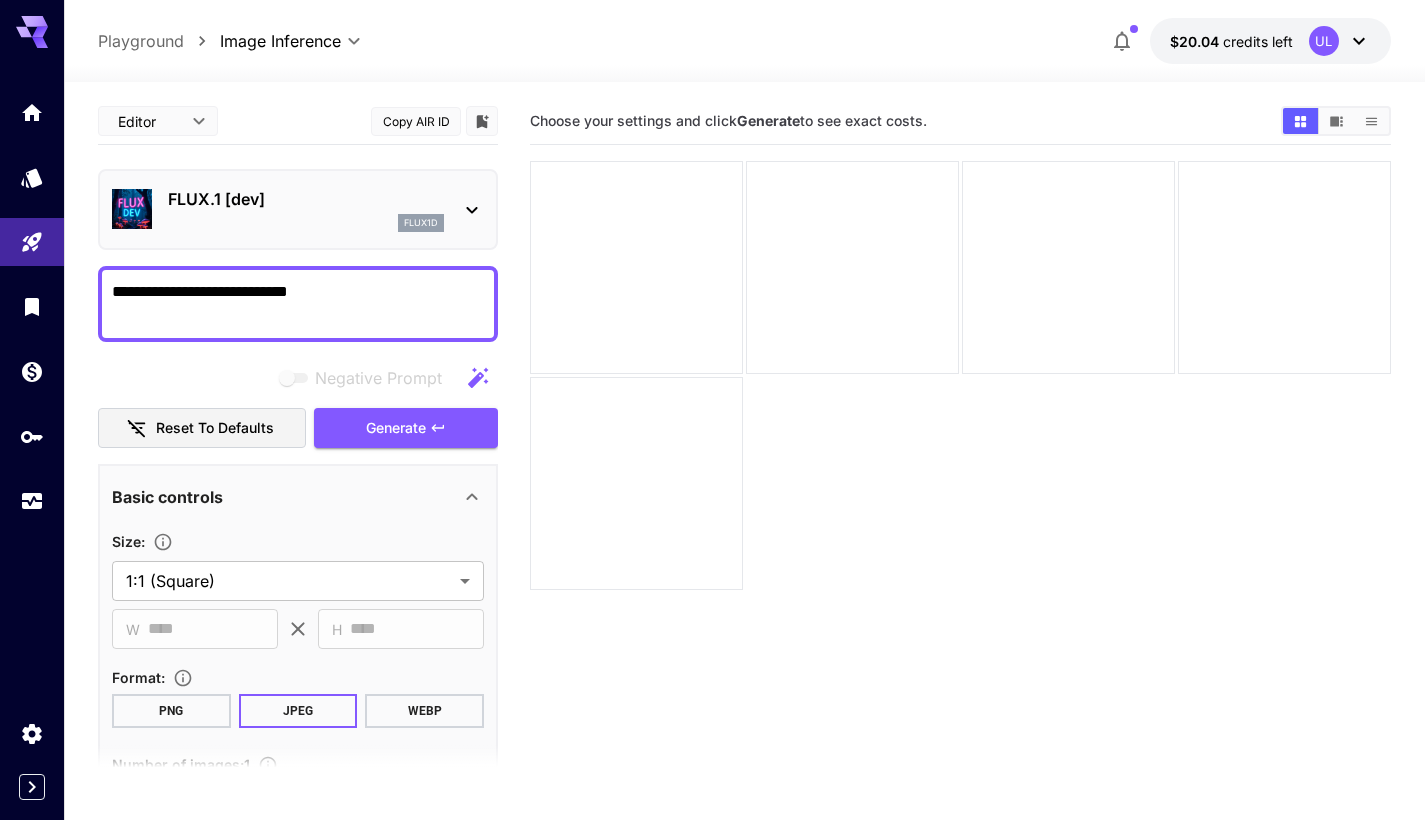 click on "**********" at bounding box center (298, 304) 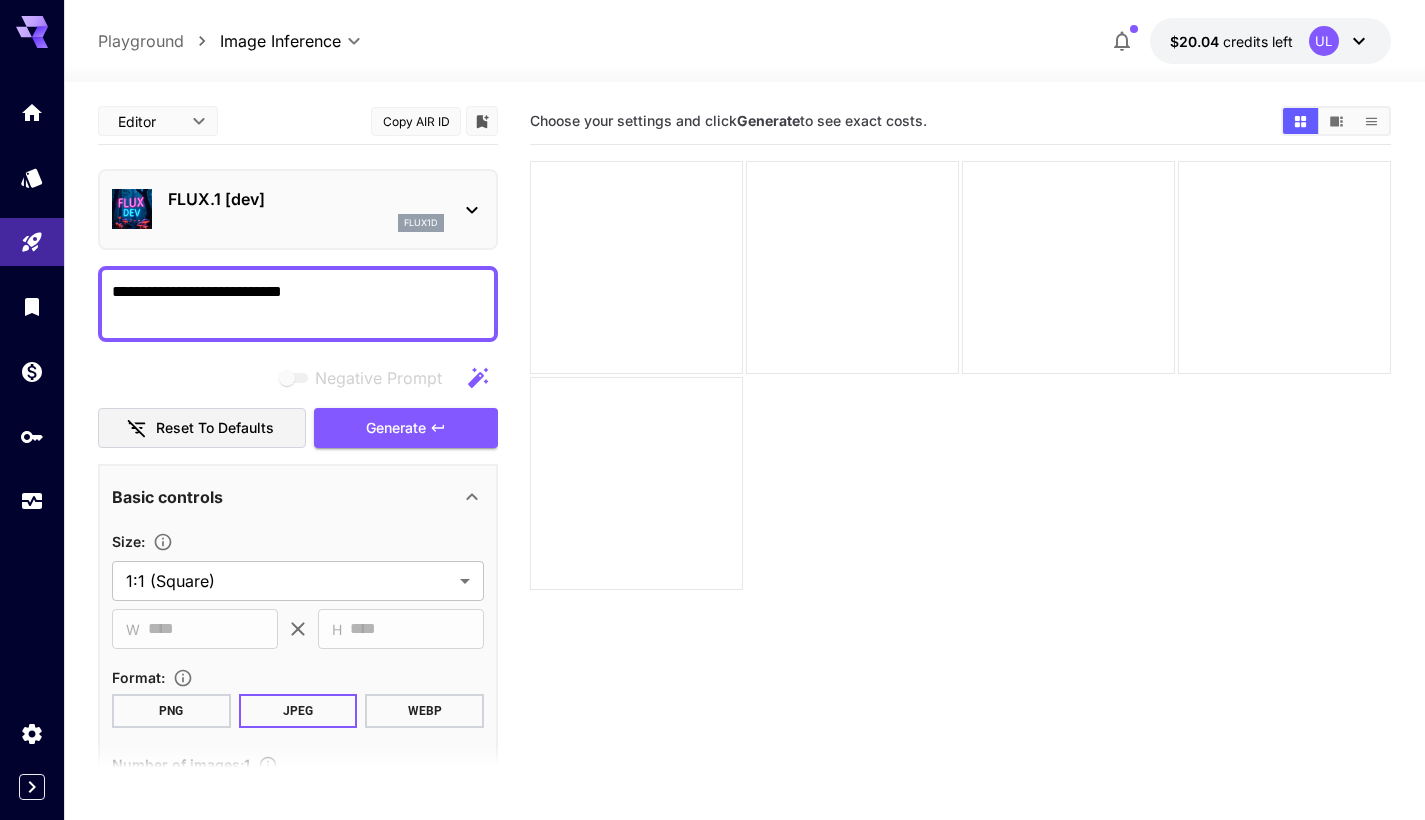 click on "**********" at bounding box center [298, 304] 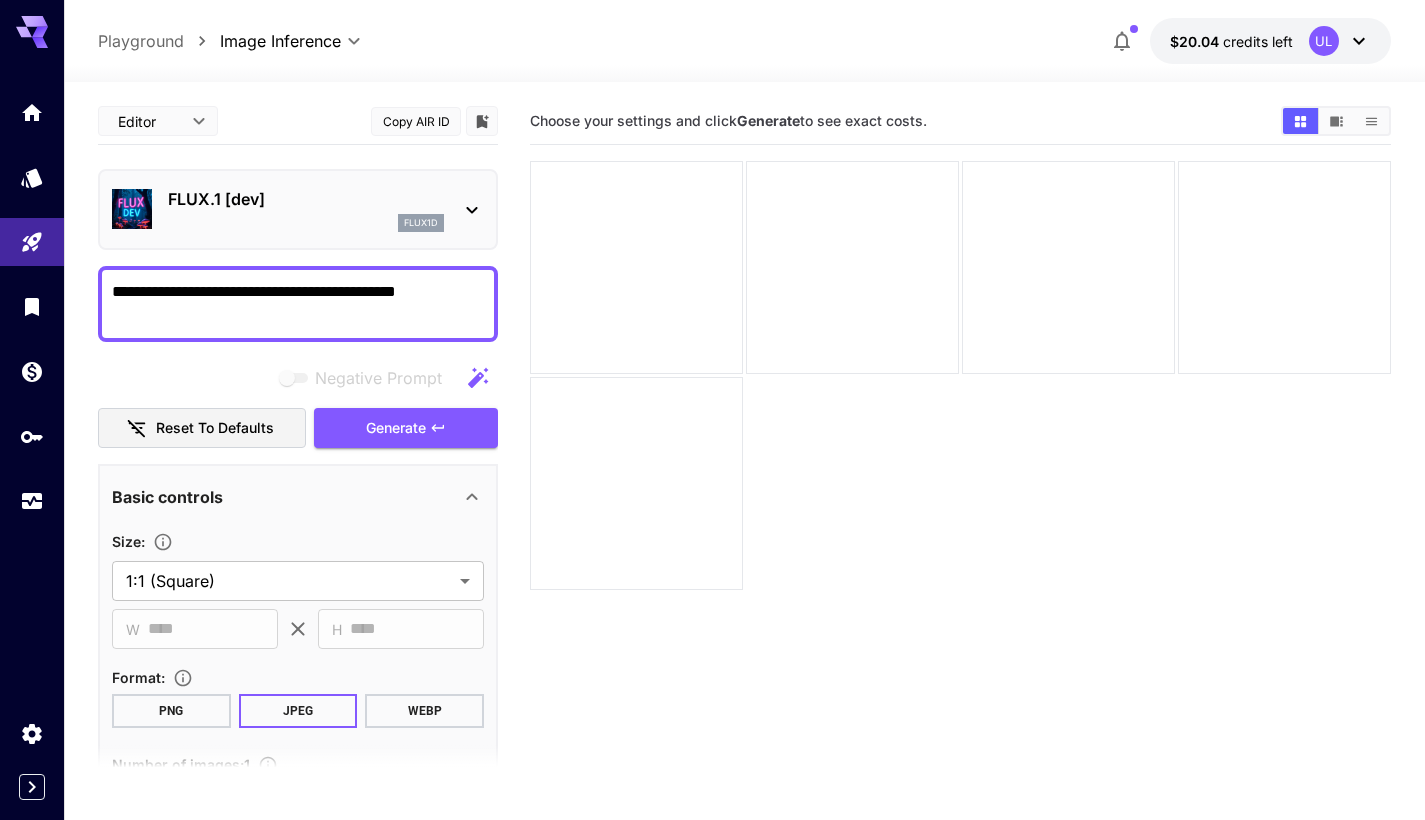 type on "**********" 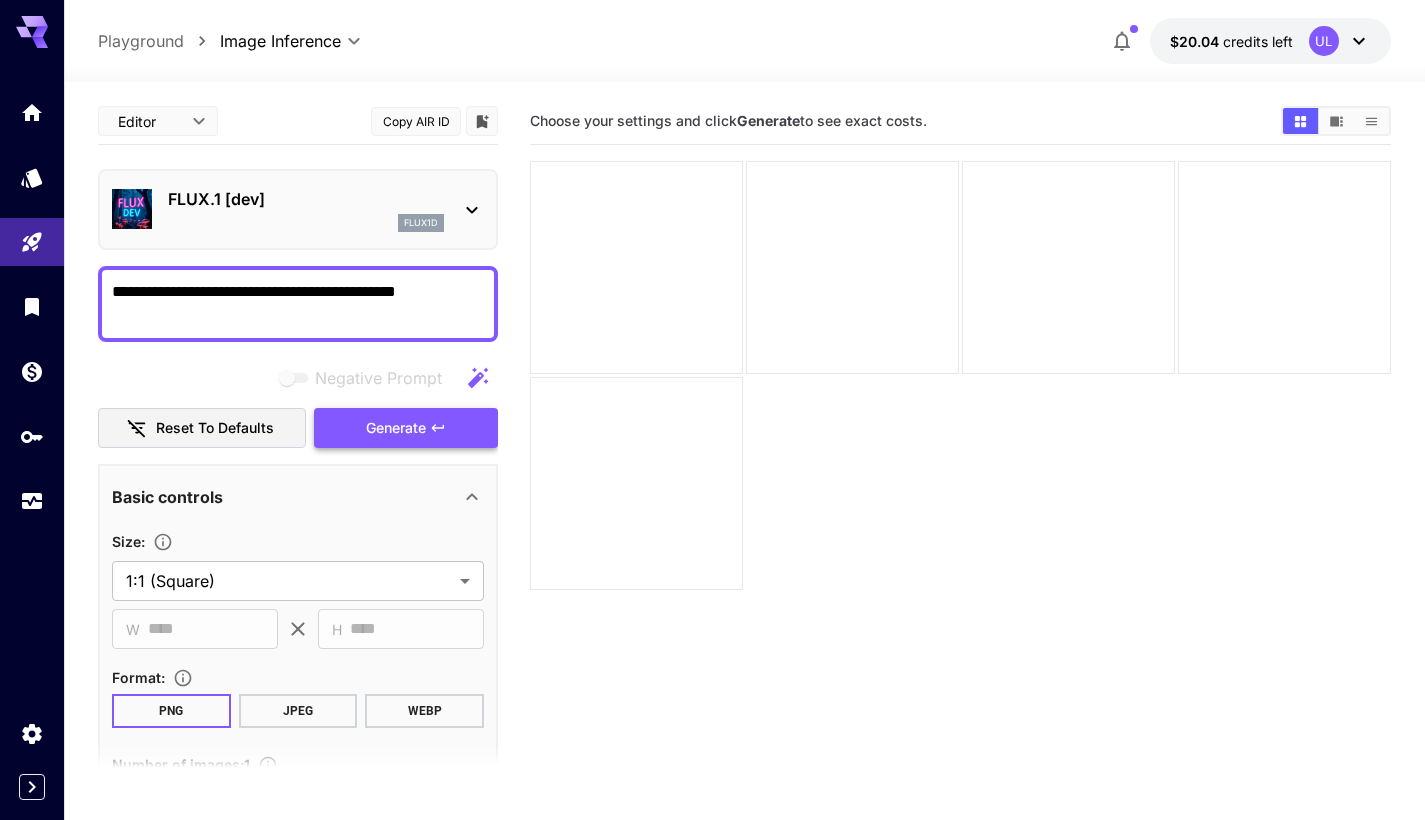drag, startPoint x: 377, startPoint y: 430, endPoint x: 399, endPoint y: 432, distance: 22.090721 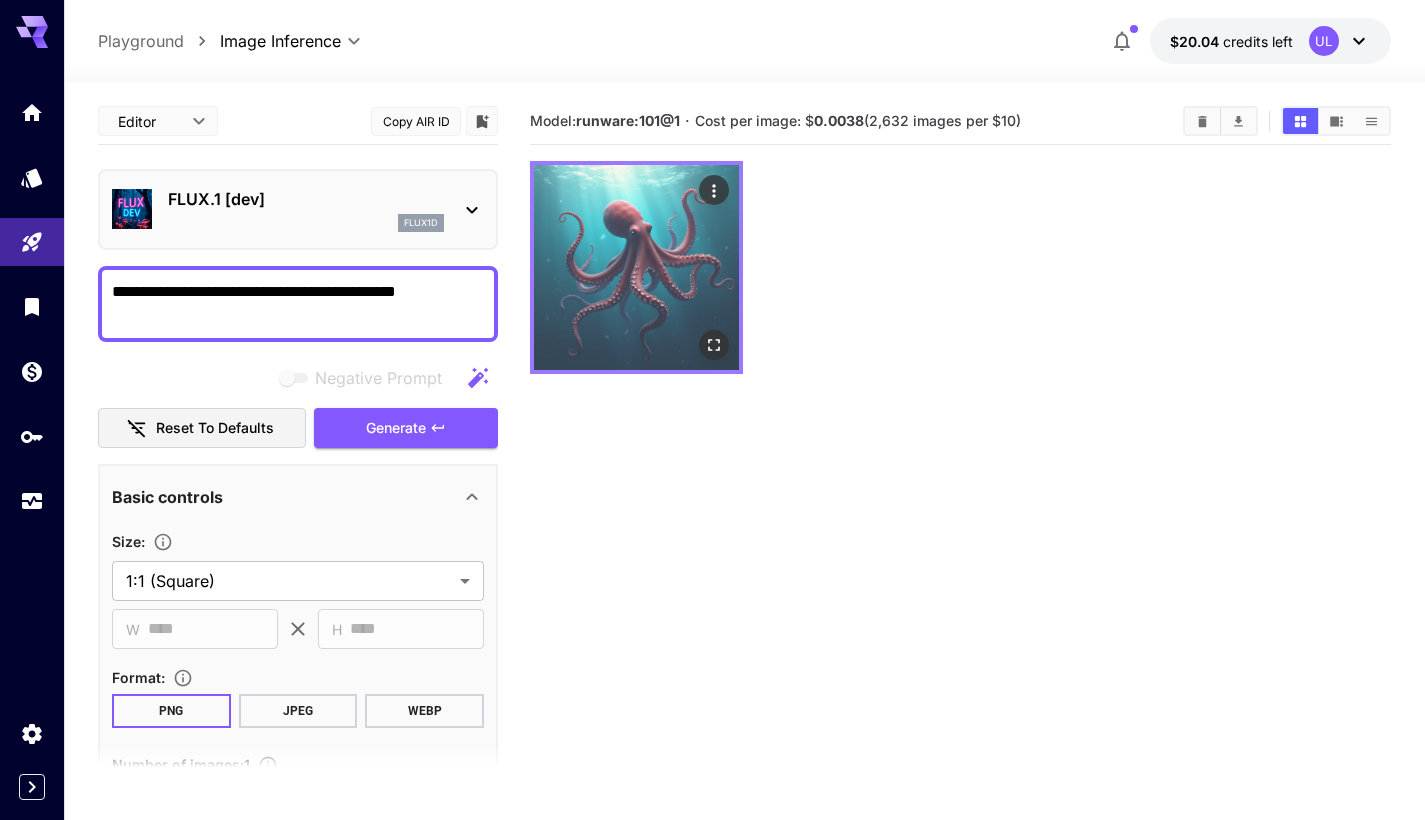 click 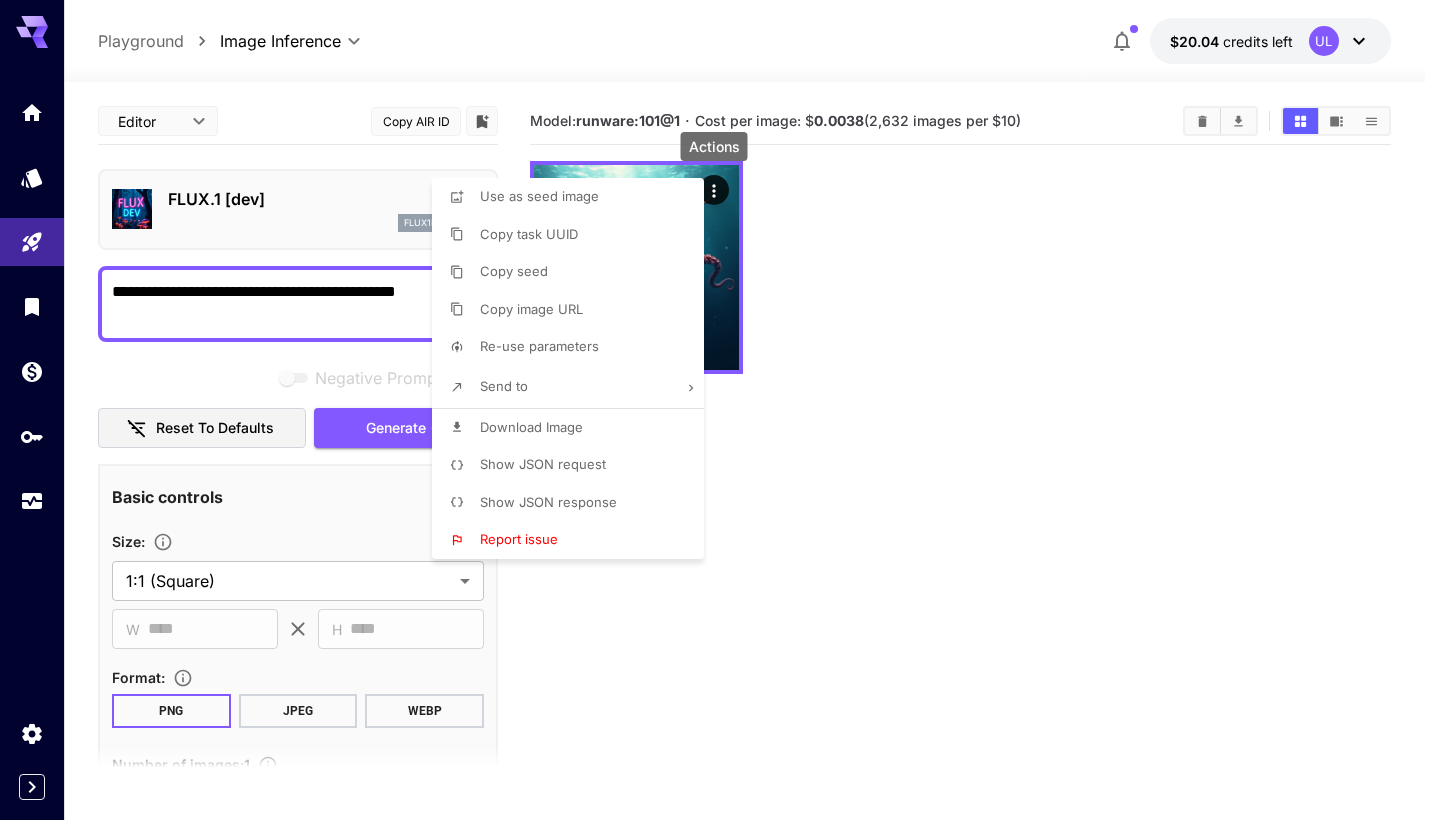 click at bounding box center (720, 410) 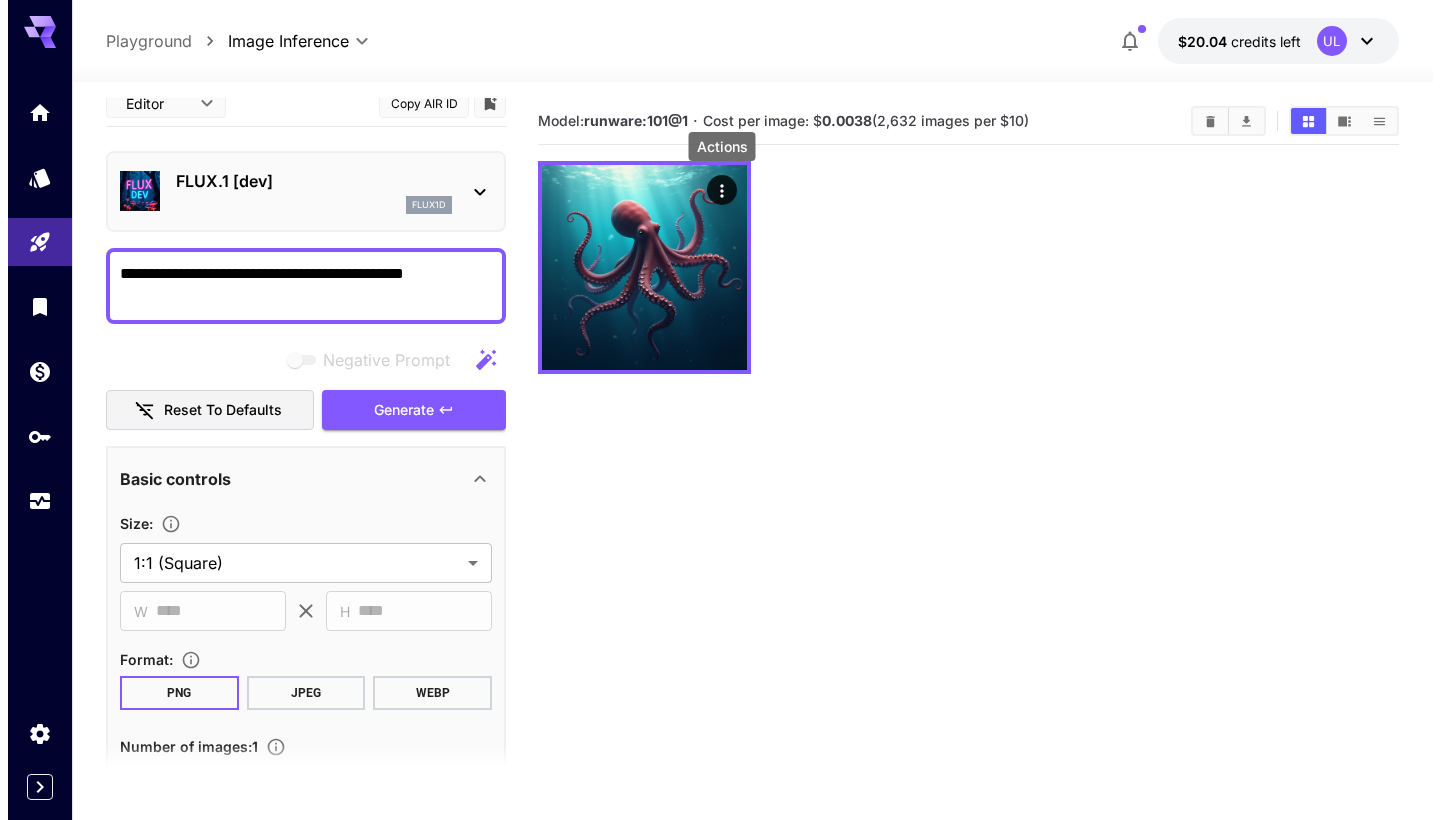 scroll, scrollTop: 22, scrollLeft: 0, axis: vertical 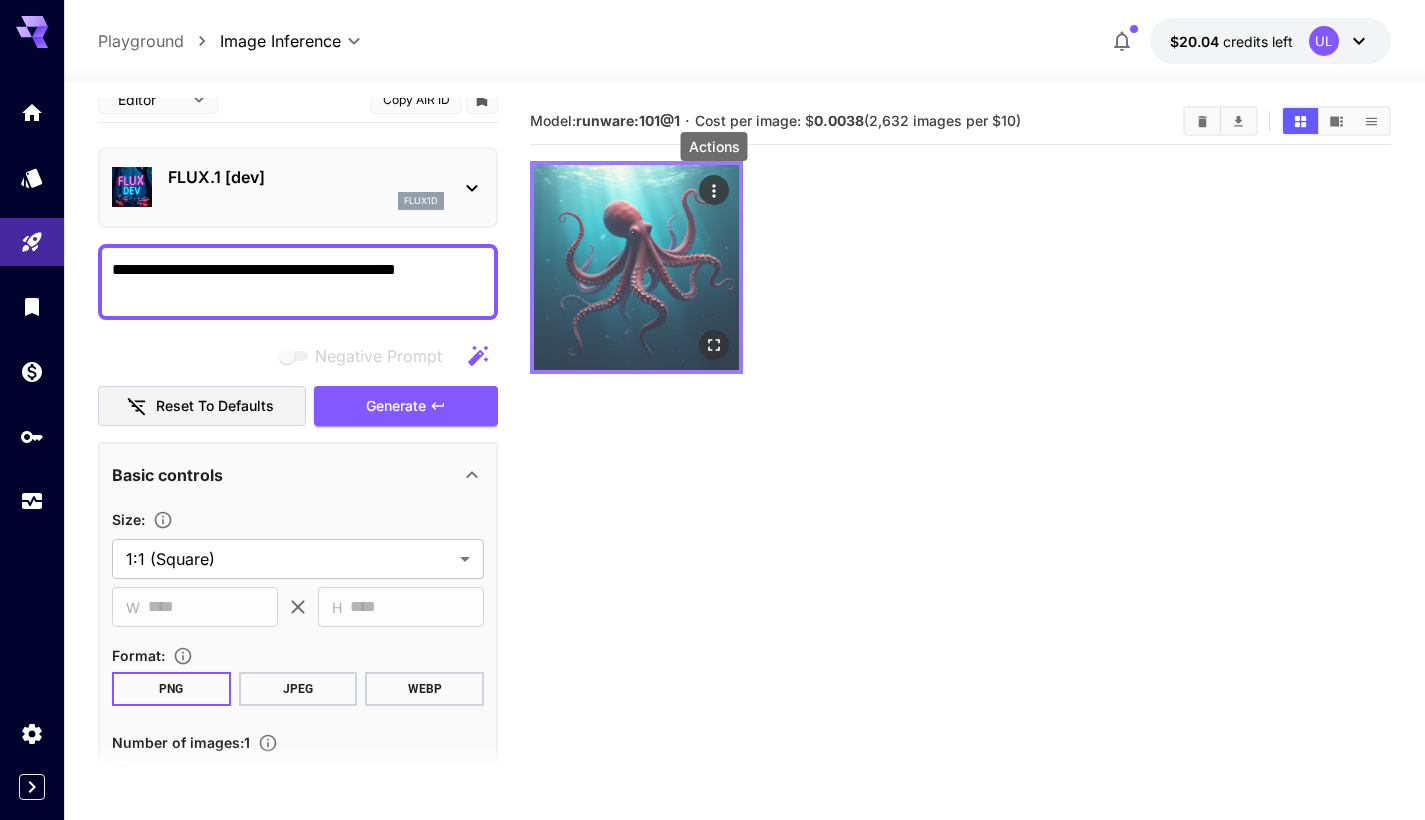 click 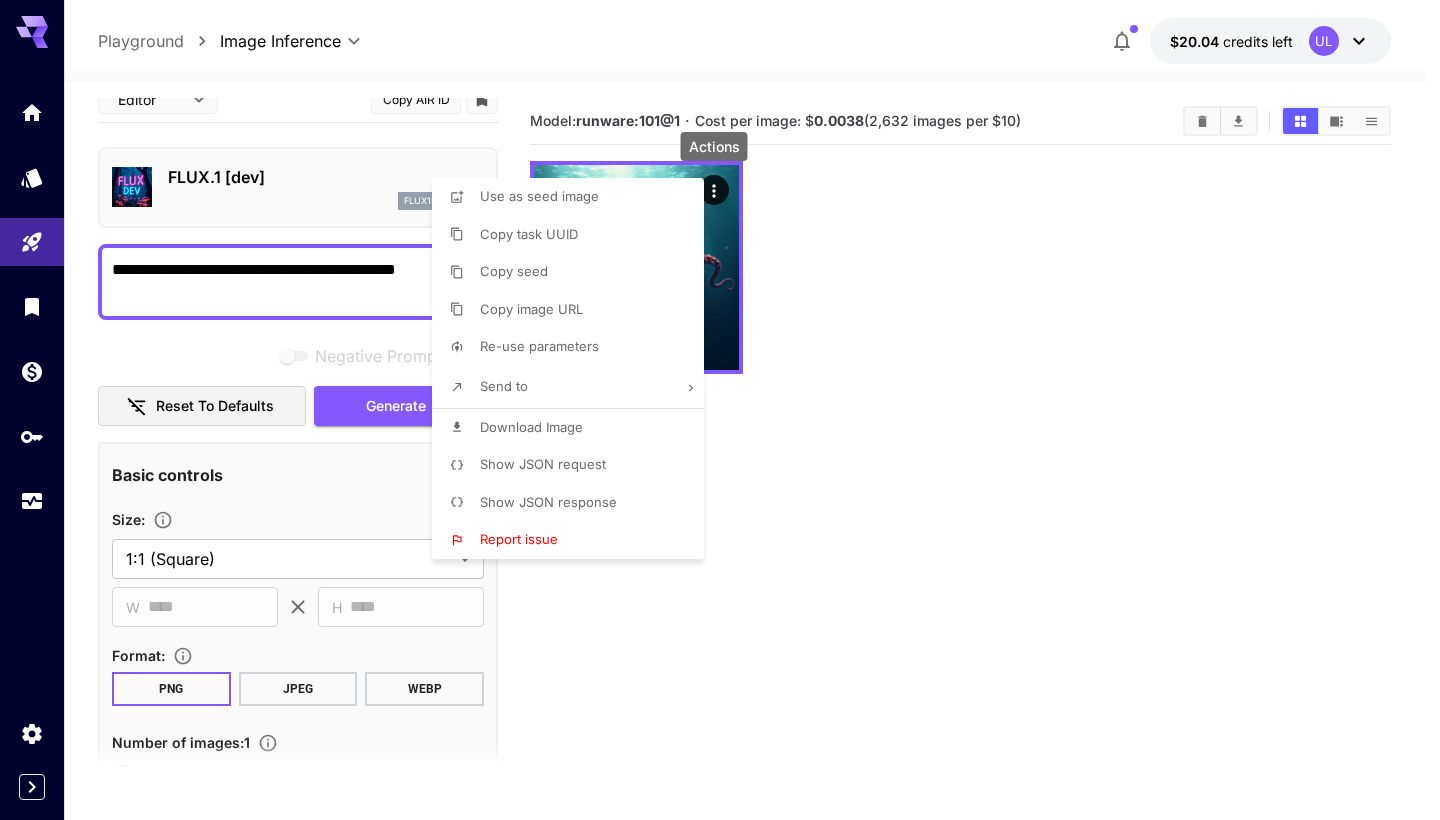 click on "Download Image" at bounding box center (574, 428) 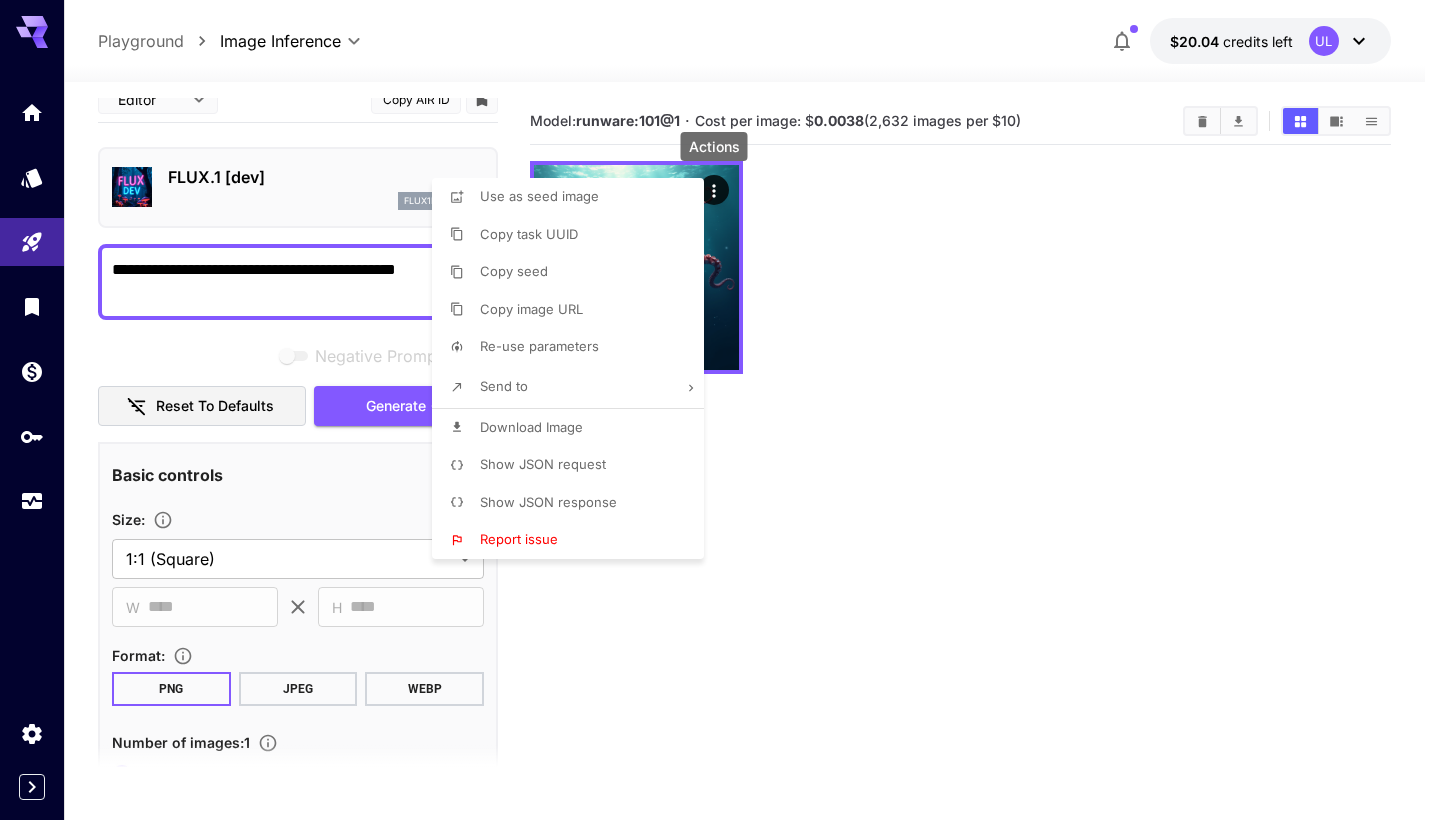 click at bounding box center [720, 410] 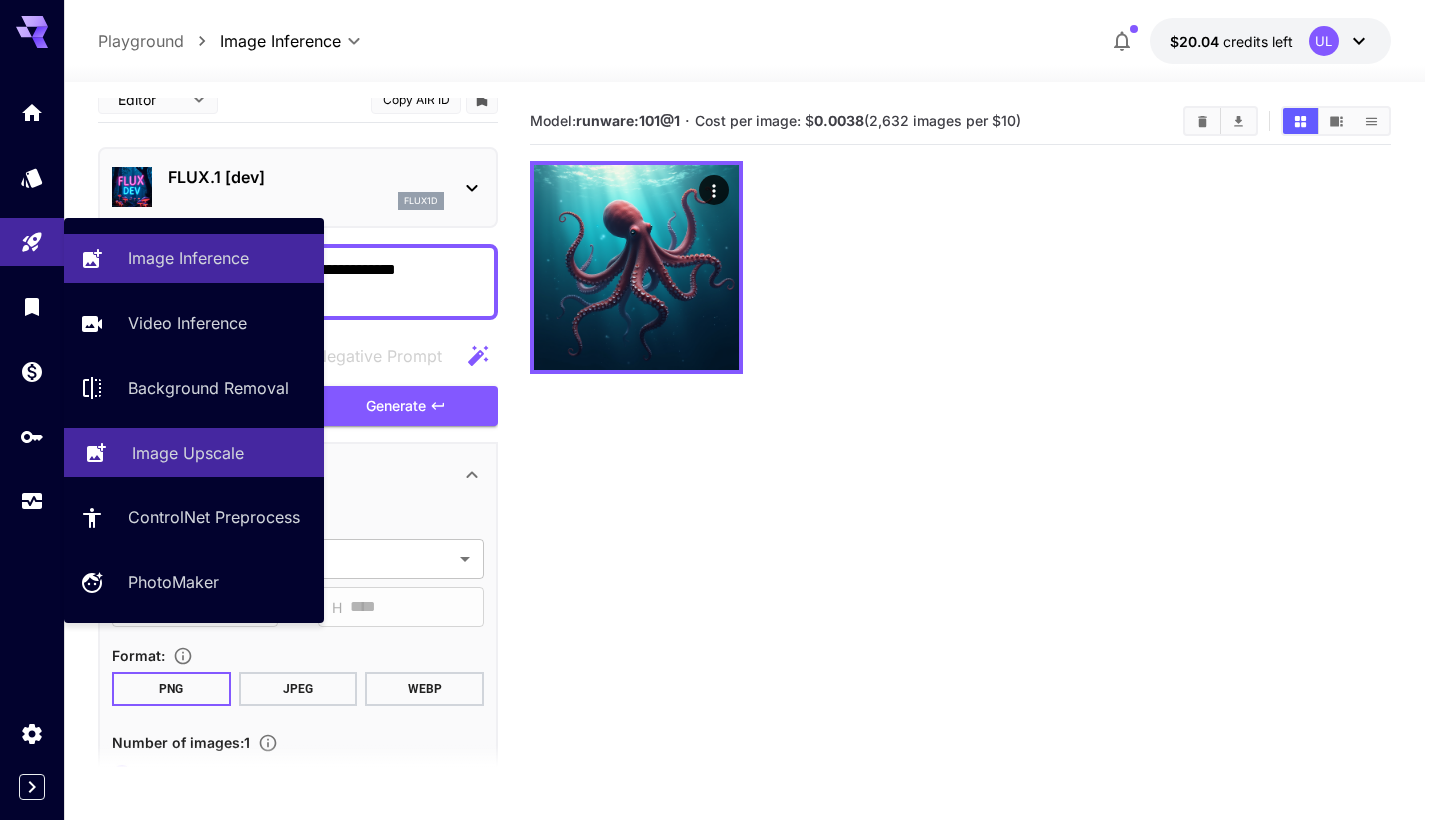 click on "Image Upscale" at bounding box center (188, 453) 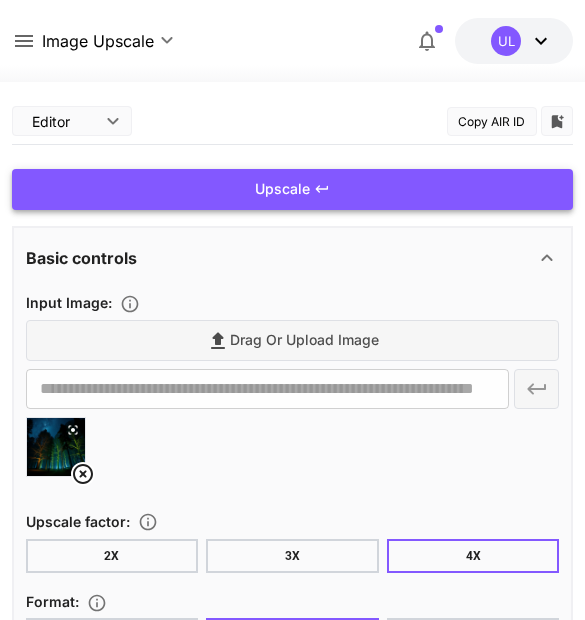 scroll, scrollTop: 0, scrollLeft: 0, axis: both 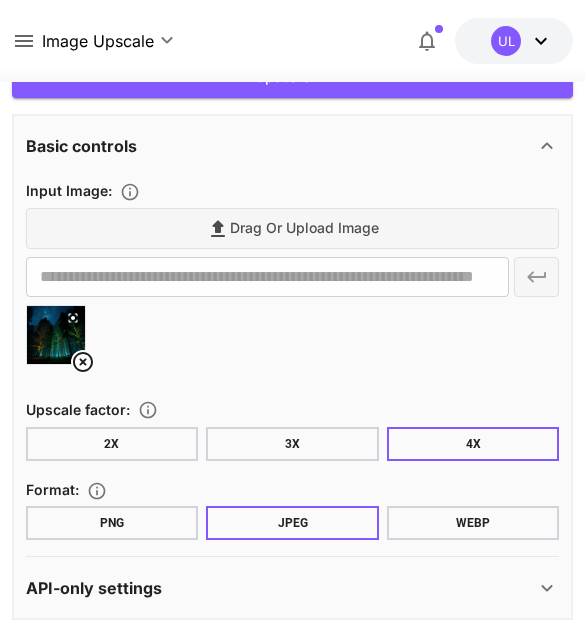 click on "PNG" at bounding box center (112, 523) 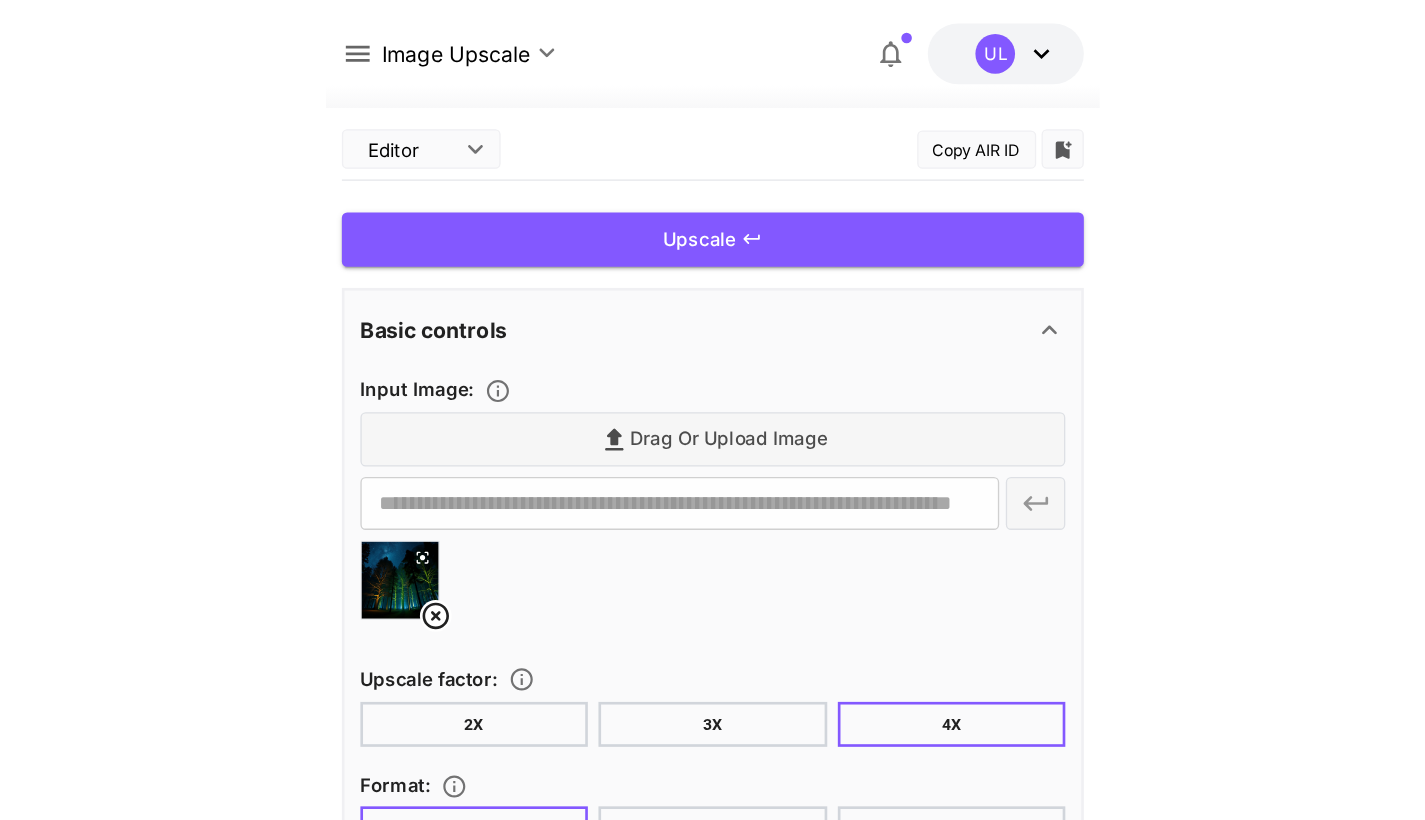 scroll, scrollTop: 4, scrollLeft: 0, axis: vertical 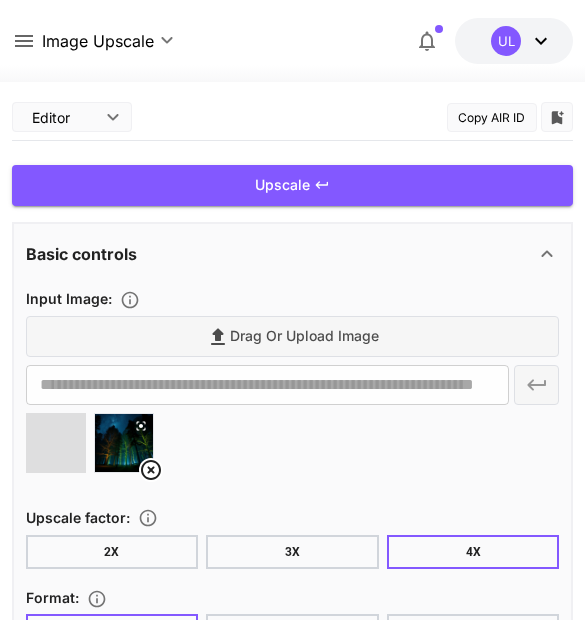 type on "**********" 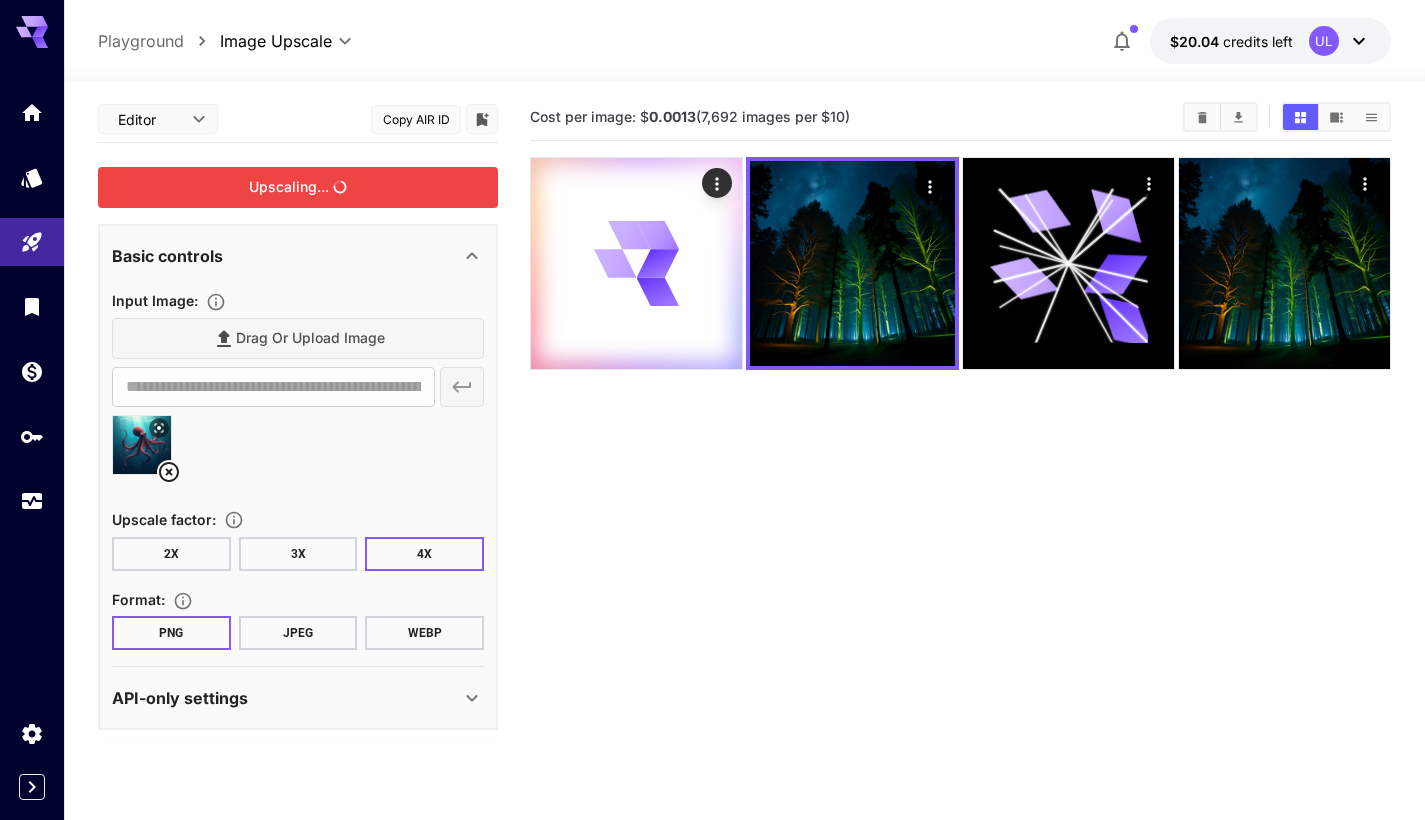 click on "Upscaling..." at bounding box center [298, 187] 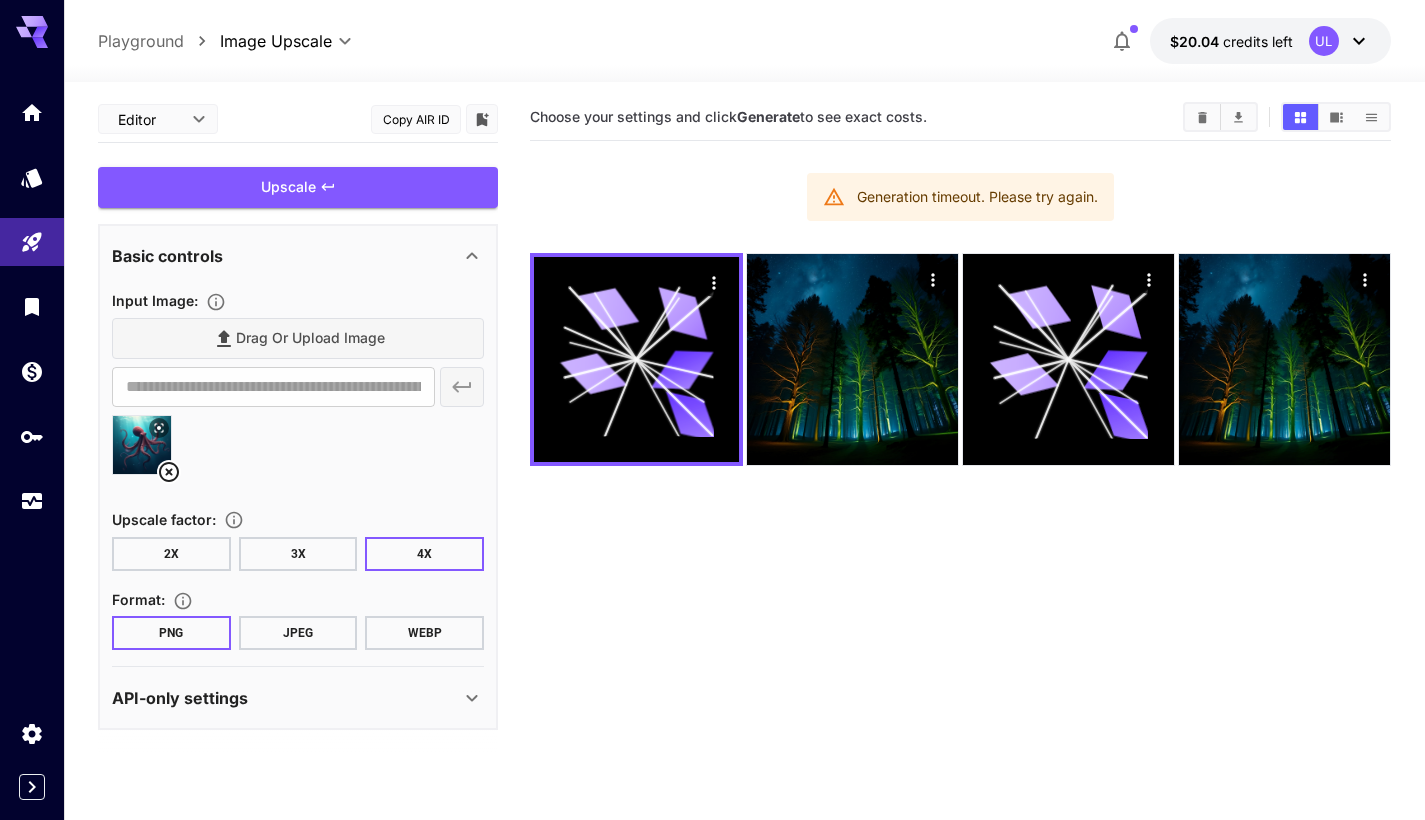 click on "JPEG" at bounding box center (298, 633) 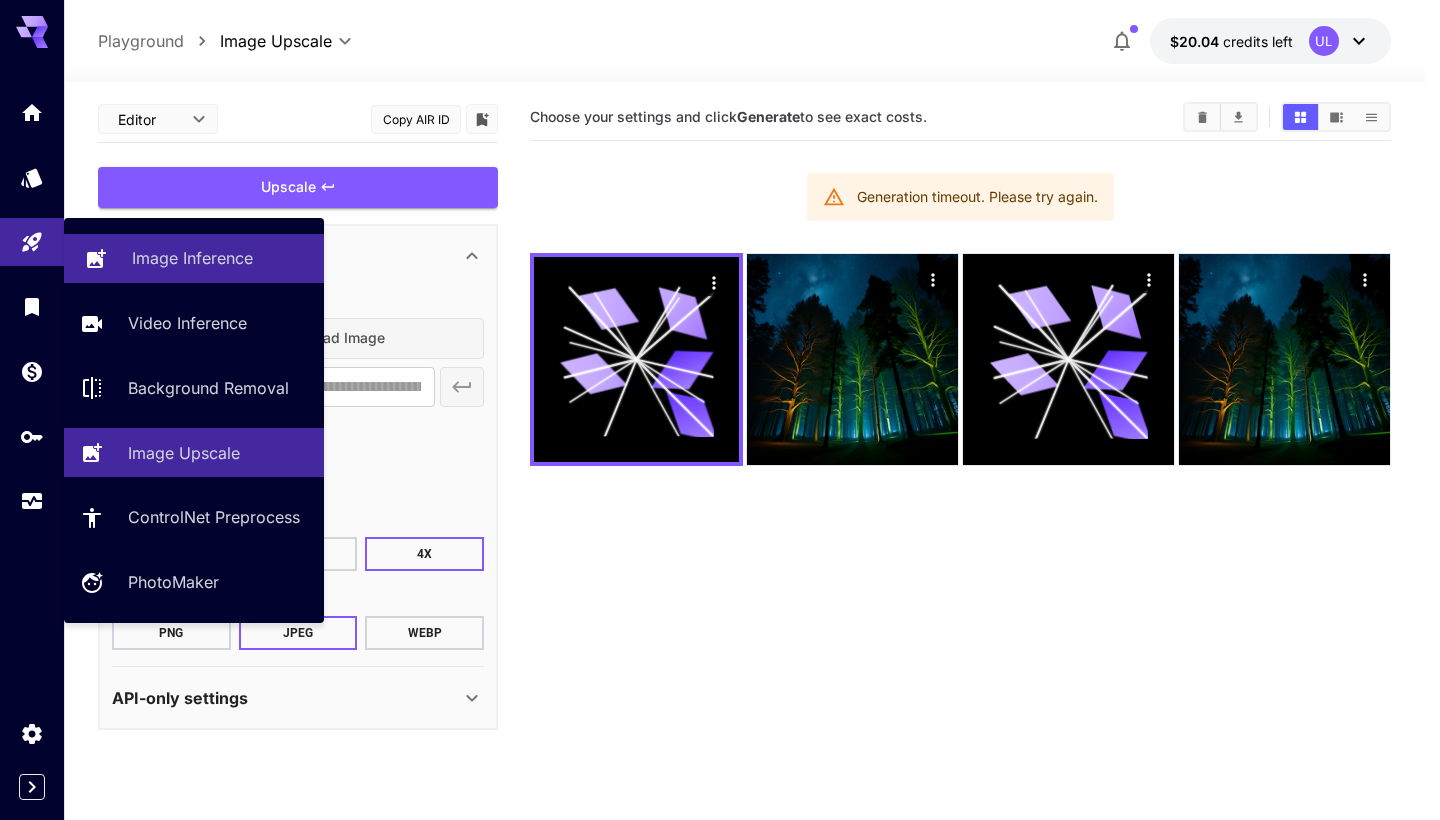click on "Image Inference" at bounding box center (192, 258) 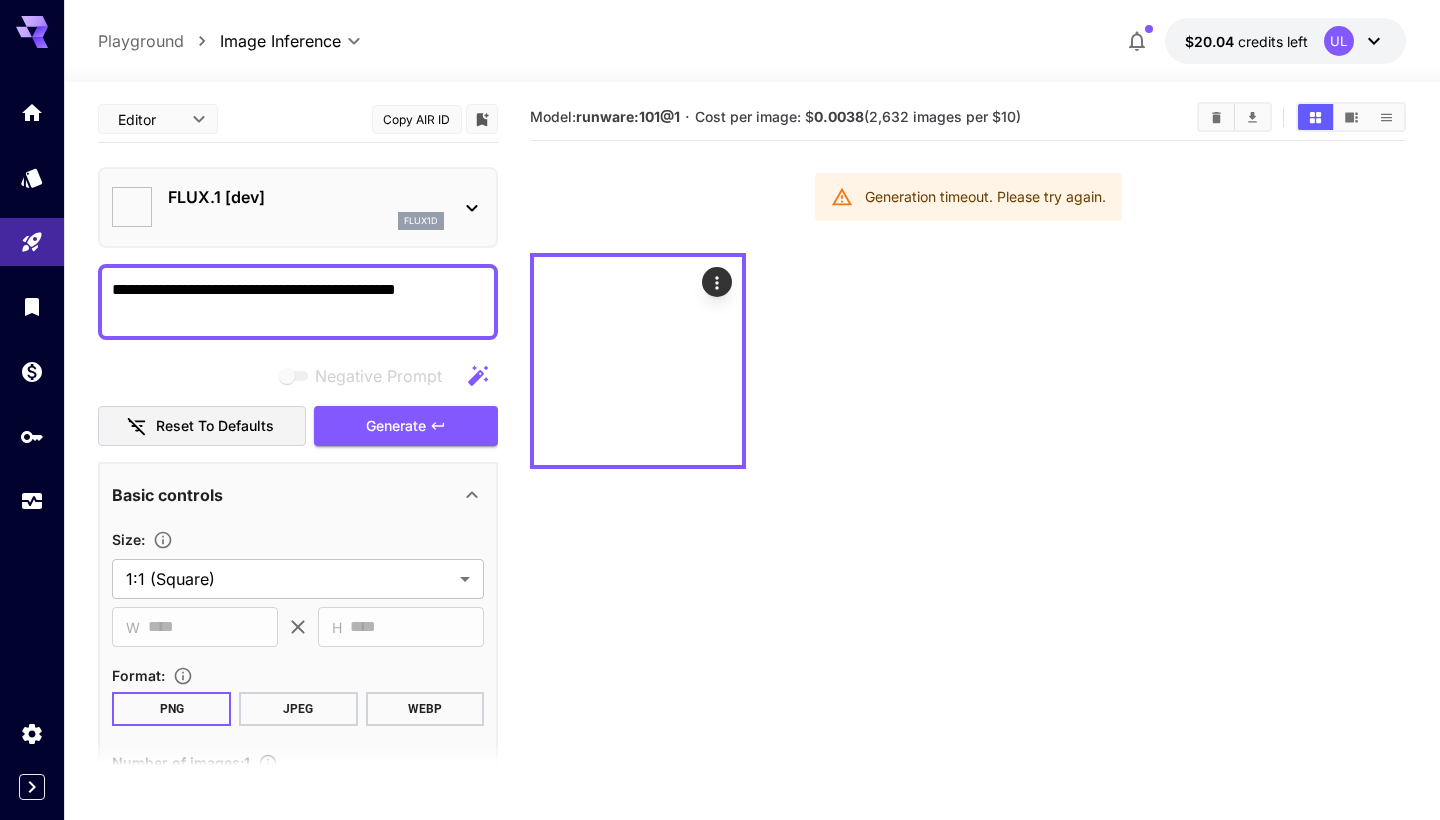 type on "**********" 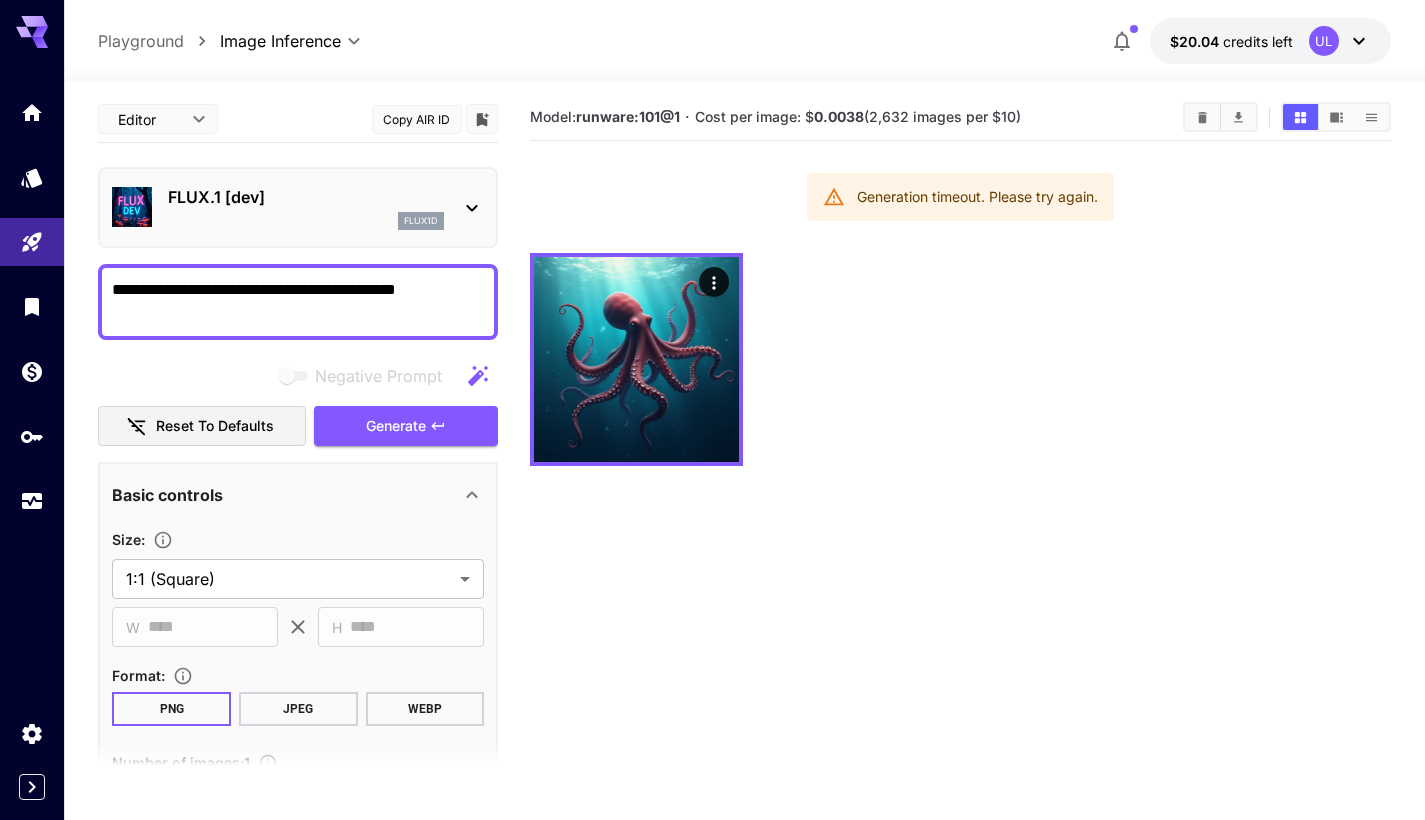 type on "**********" 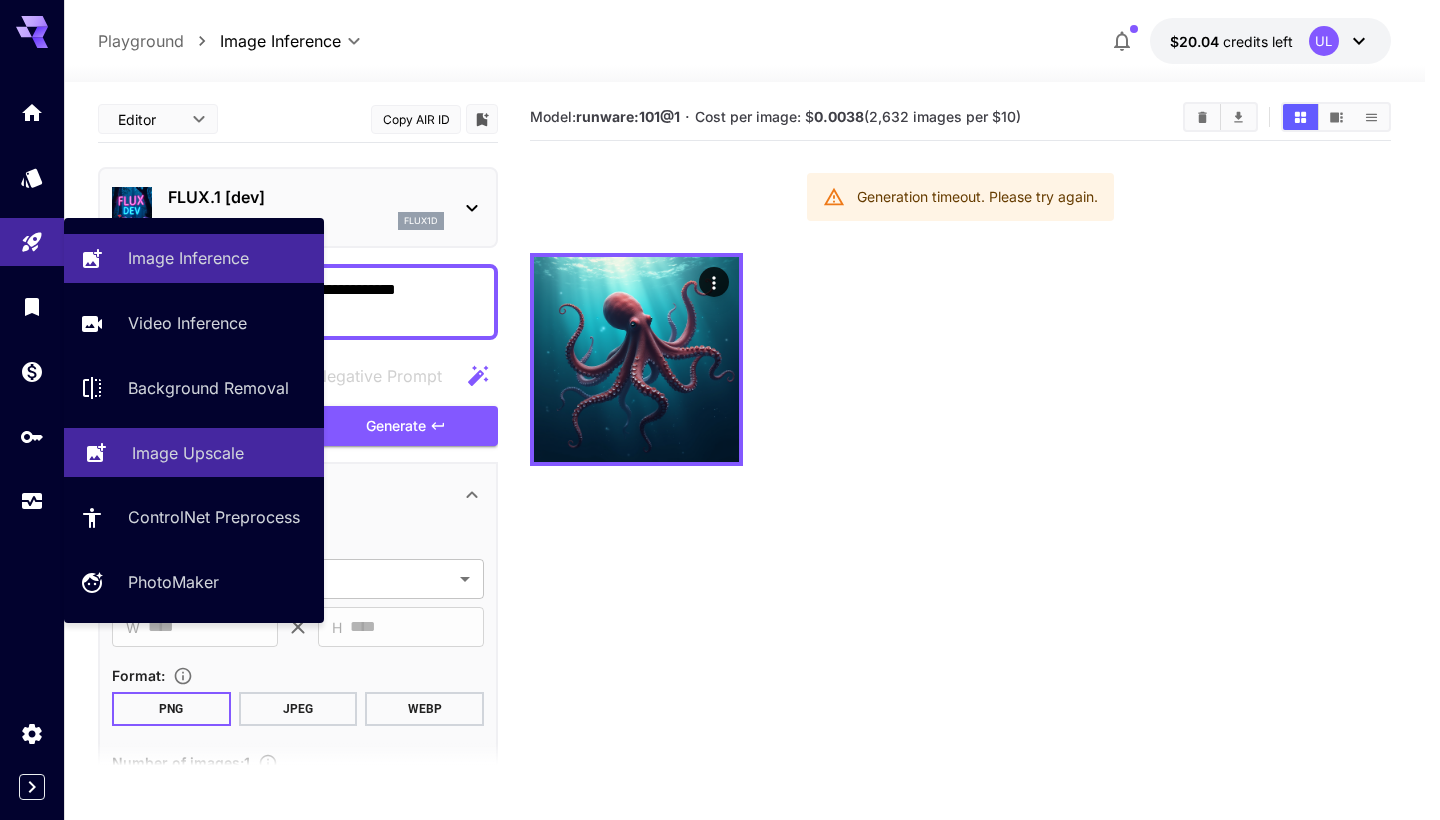 click on "Image Upscale" at bounding box center [194, 452] 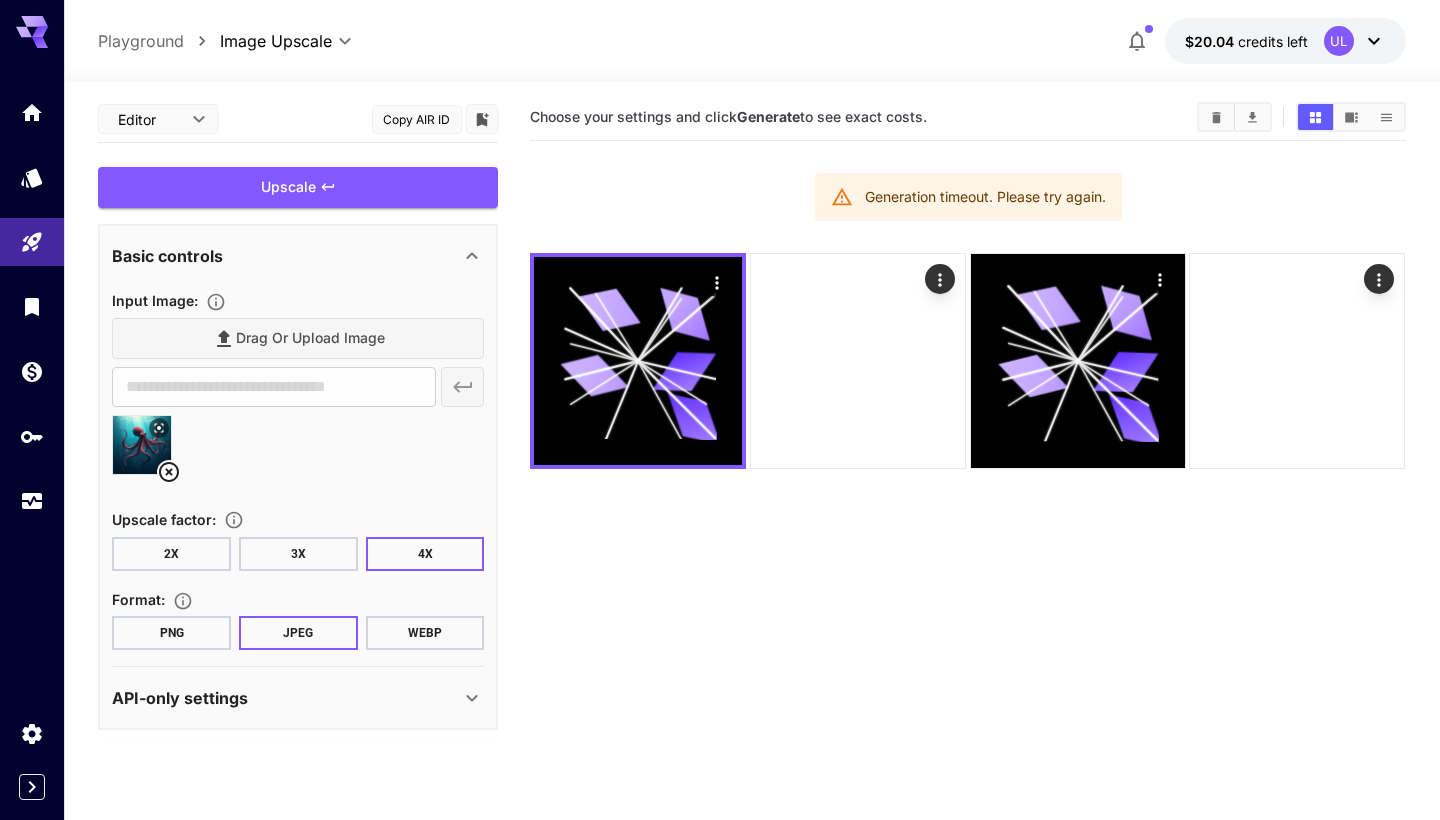 type on "**********" 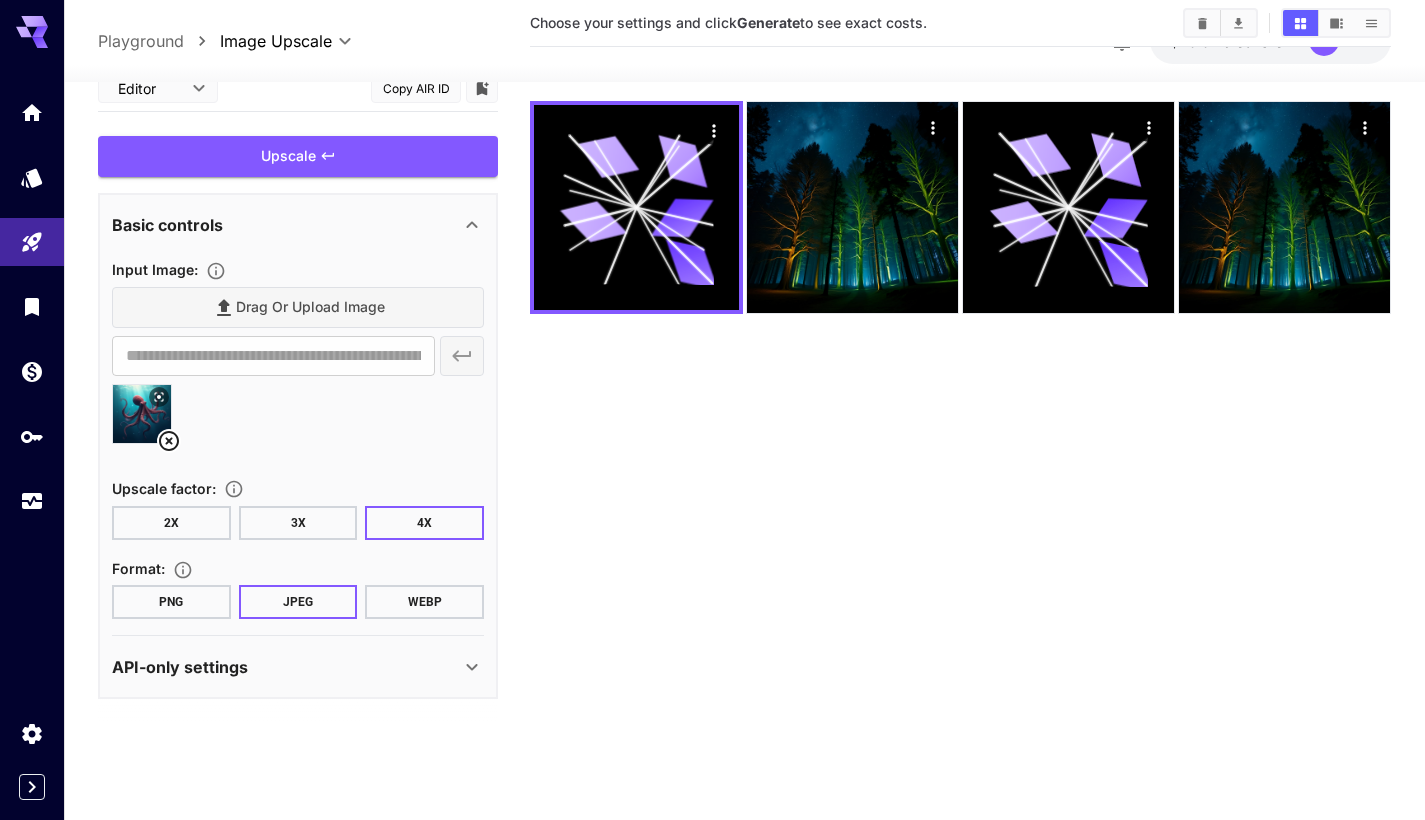 scroll, scrollTop: 158, scrollLeft: 0, axis: vertical 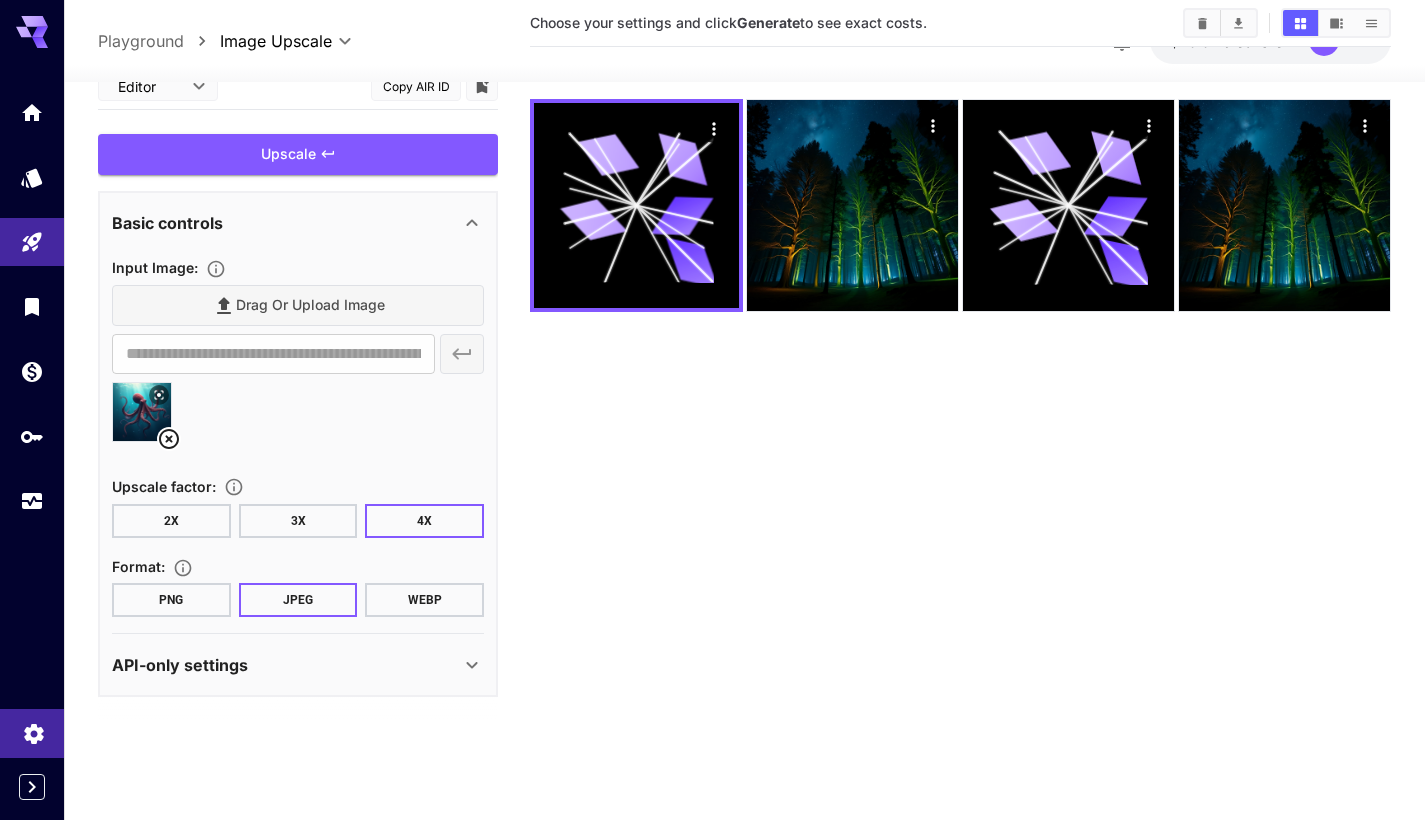 click 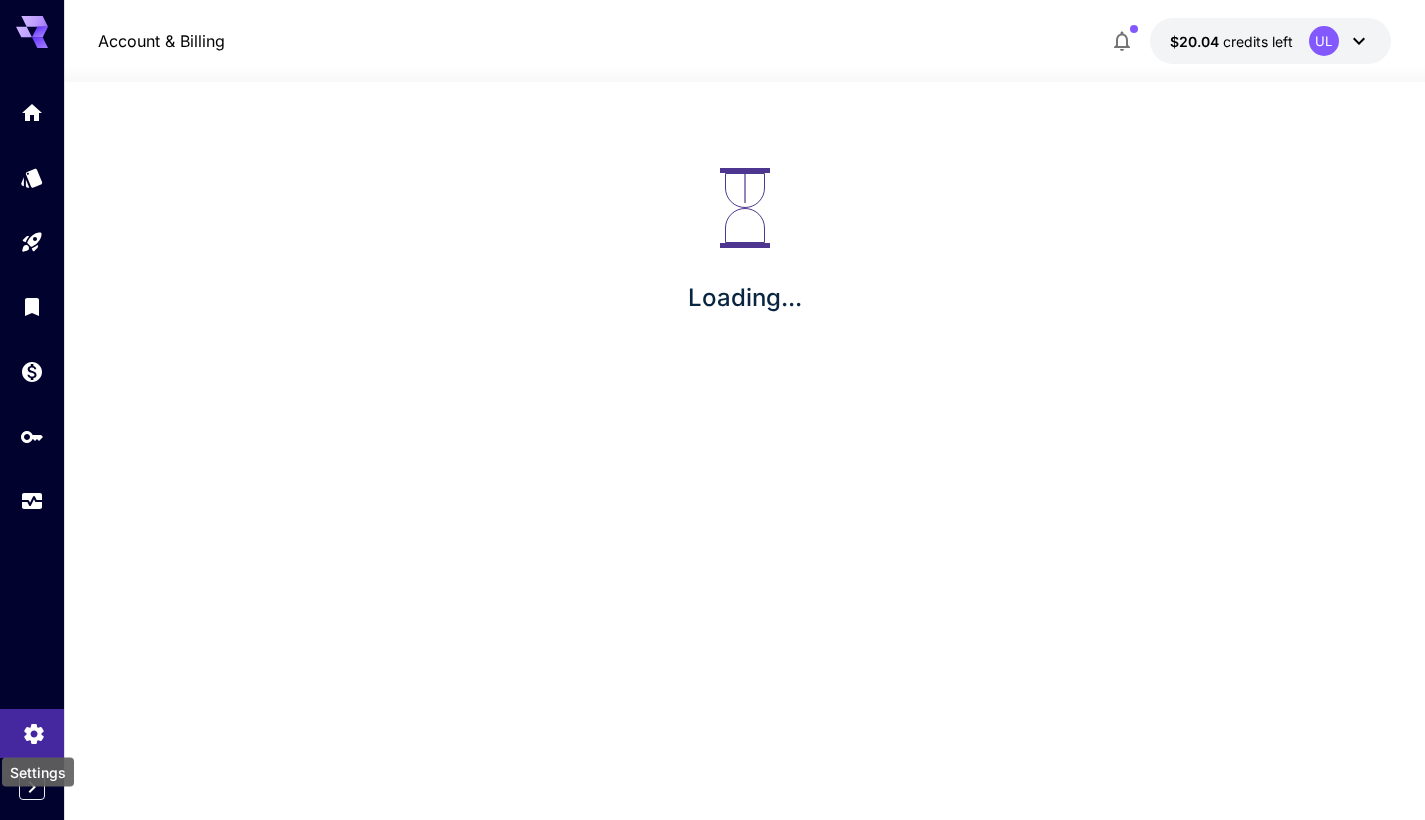 scroll, scrollTop: 0, scrollLeft: 0, axis: both 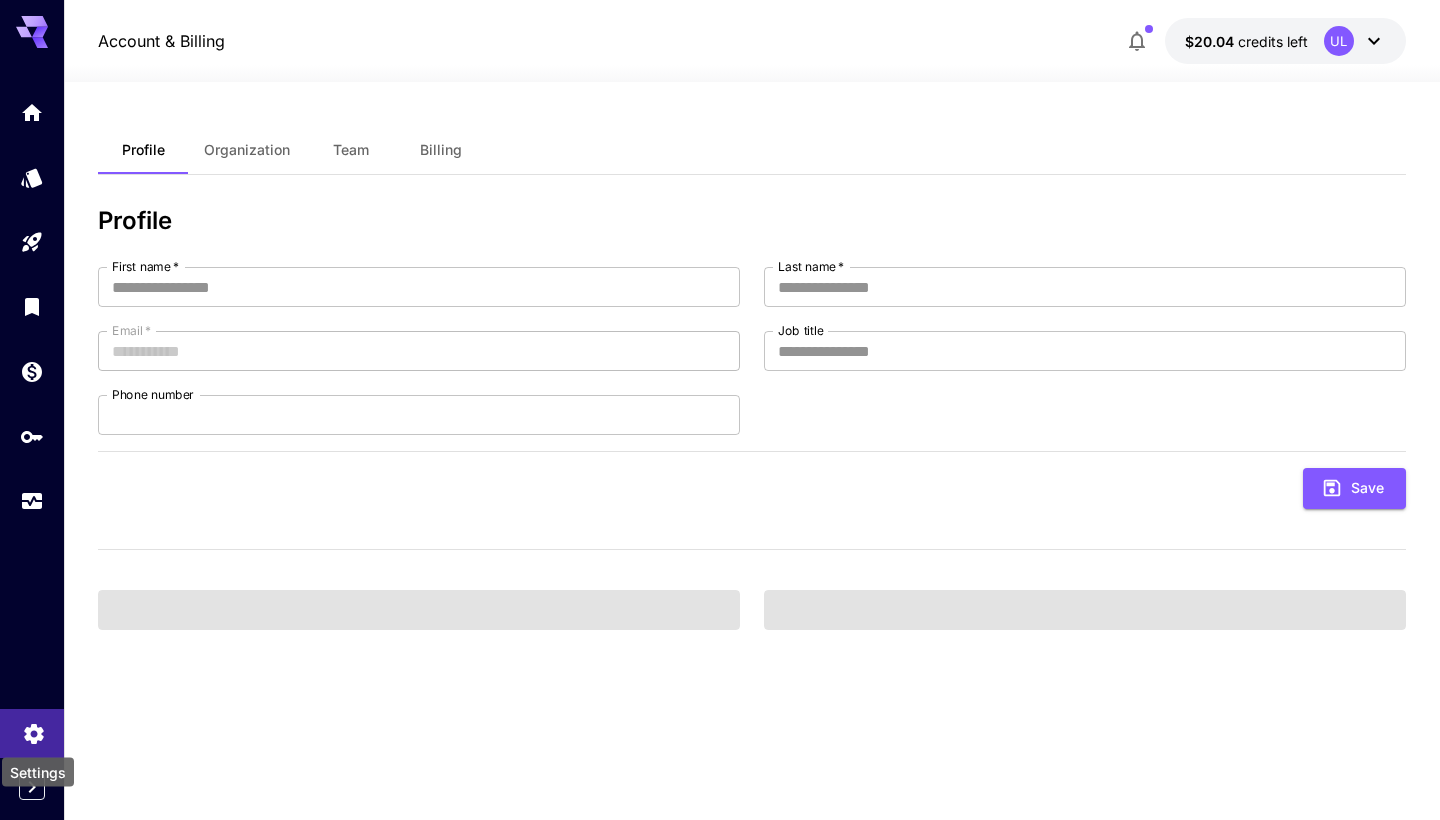 type on "******" 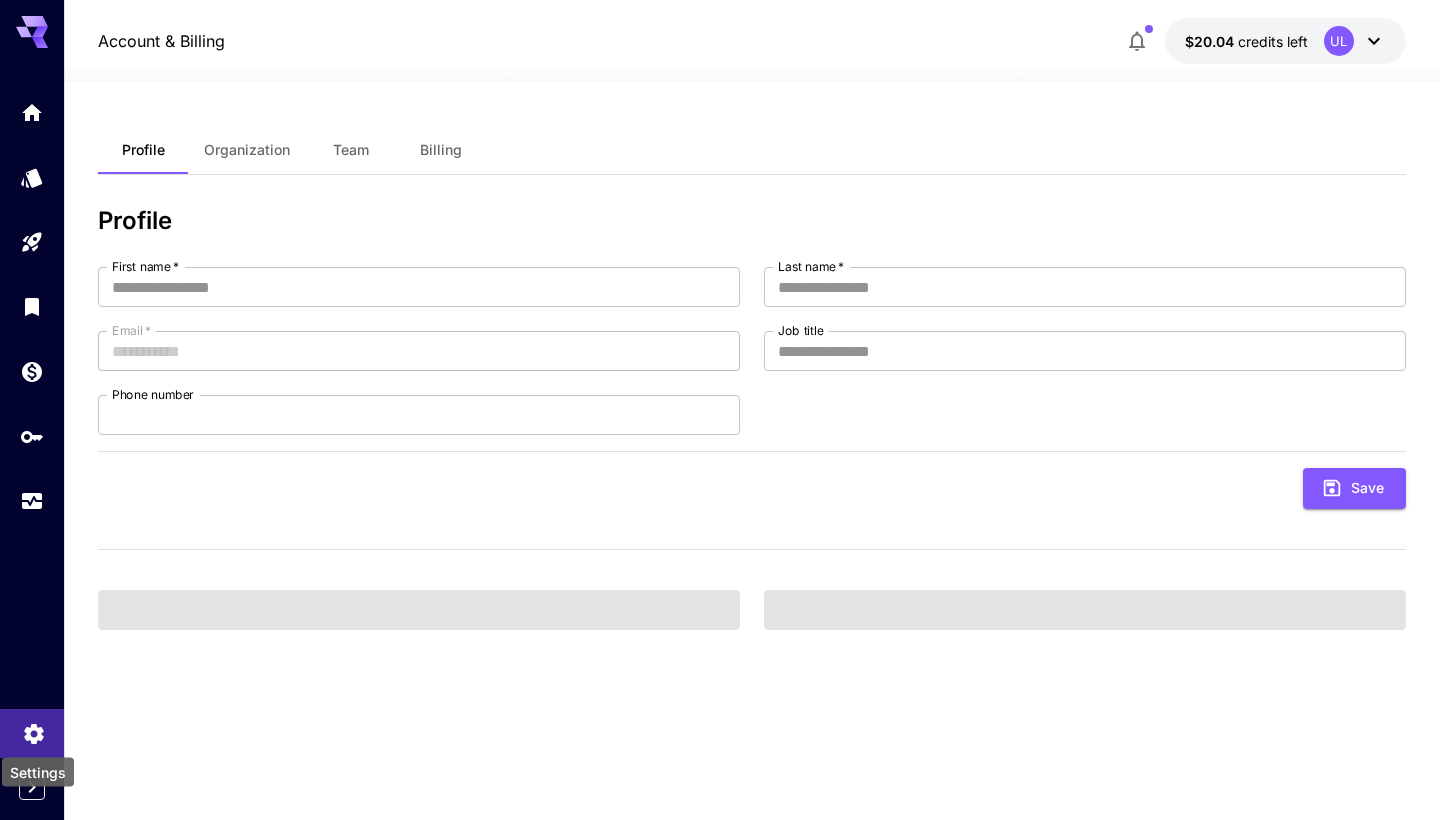 type on "********" 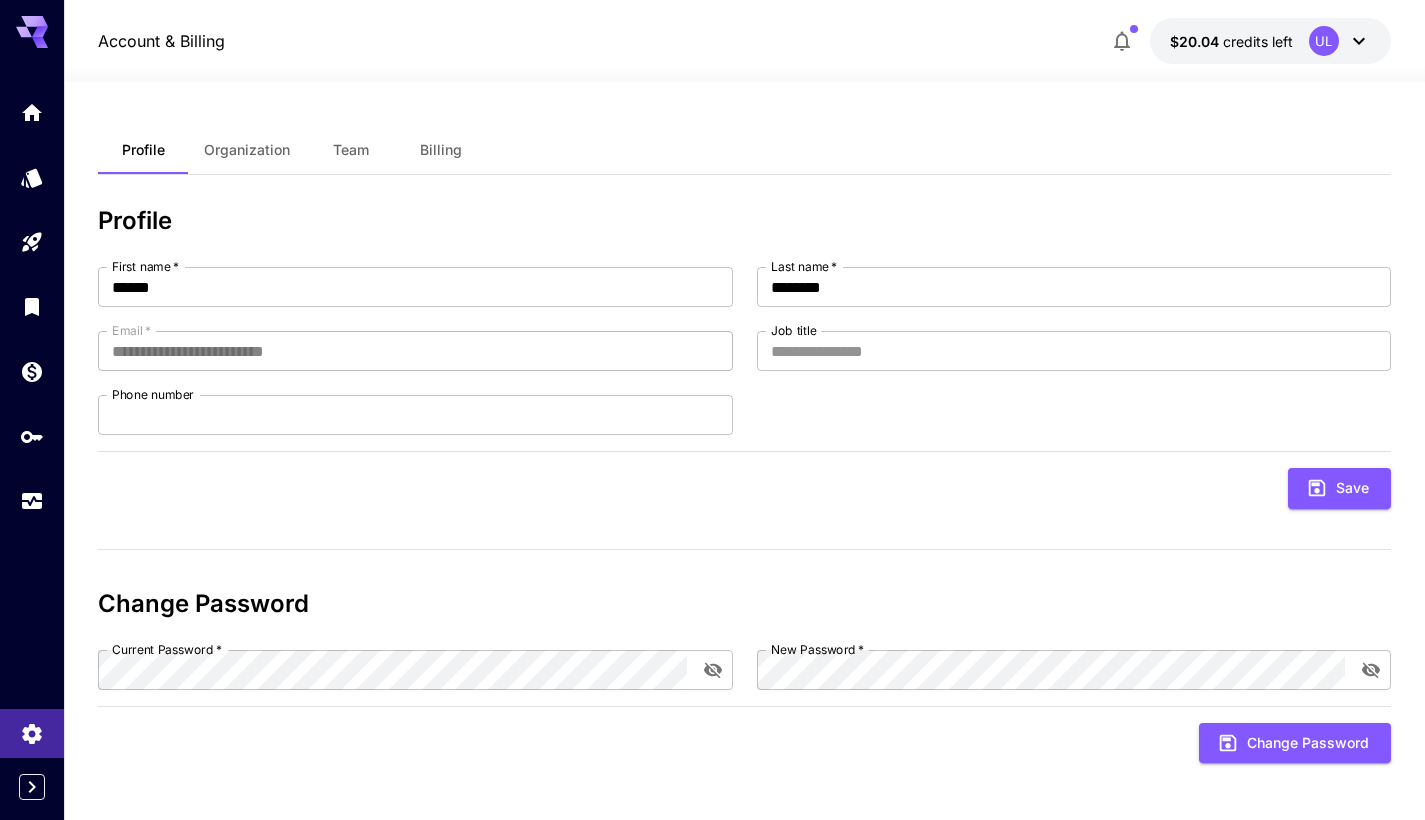 scroll, scrollTop: 2, scrollLeft: 0, axis: vertical 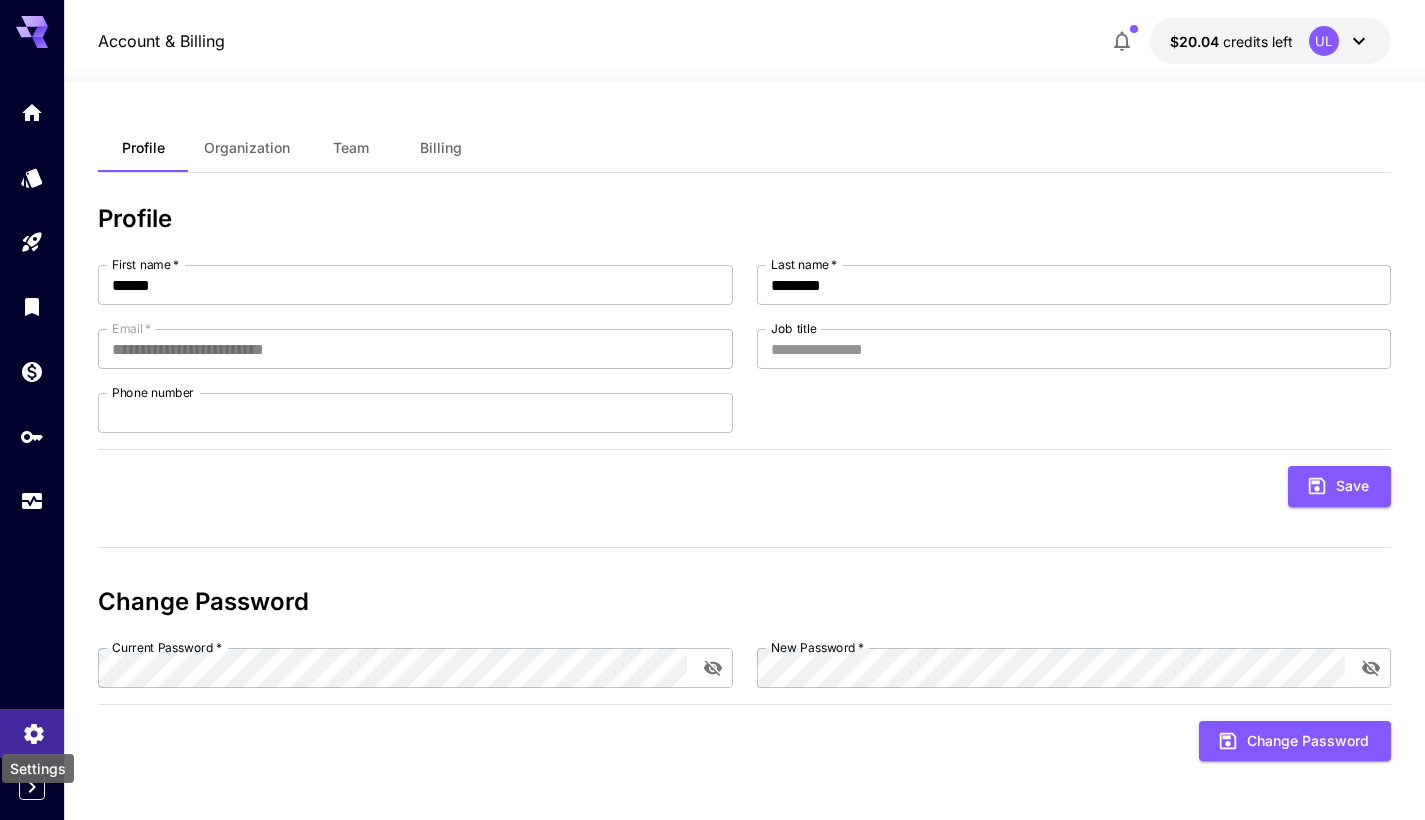 click 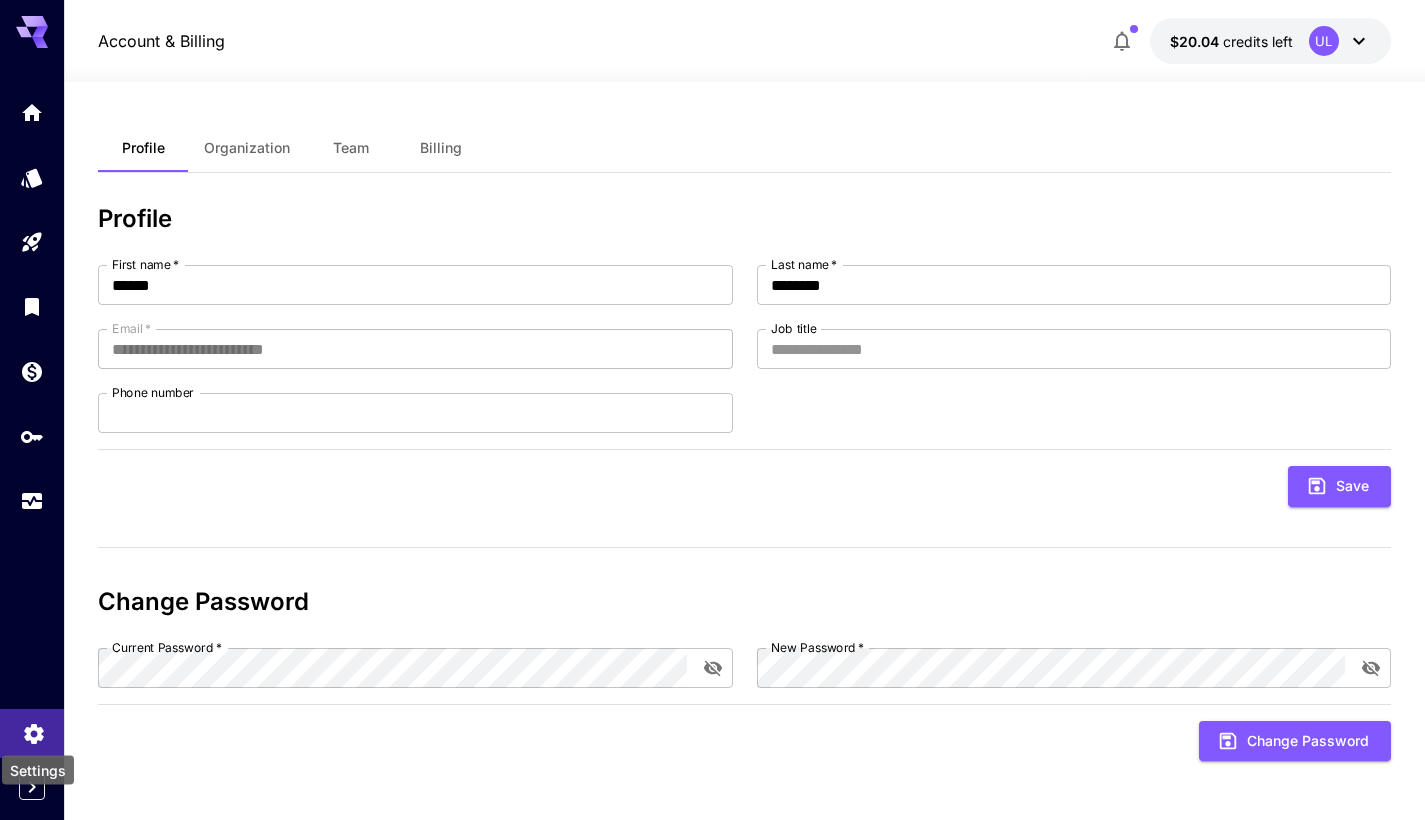 click 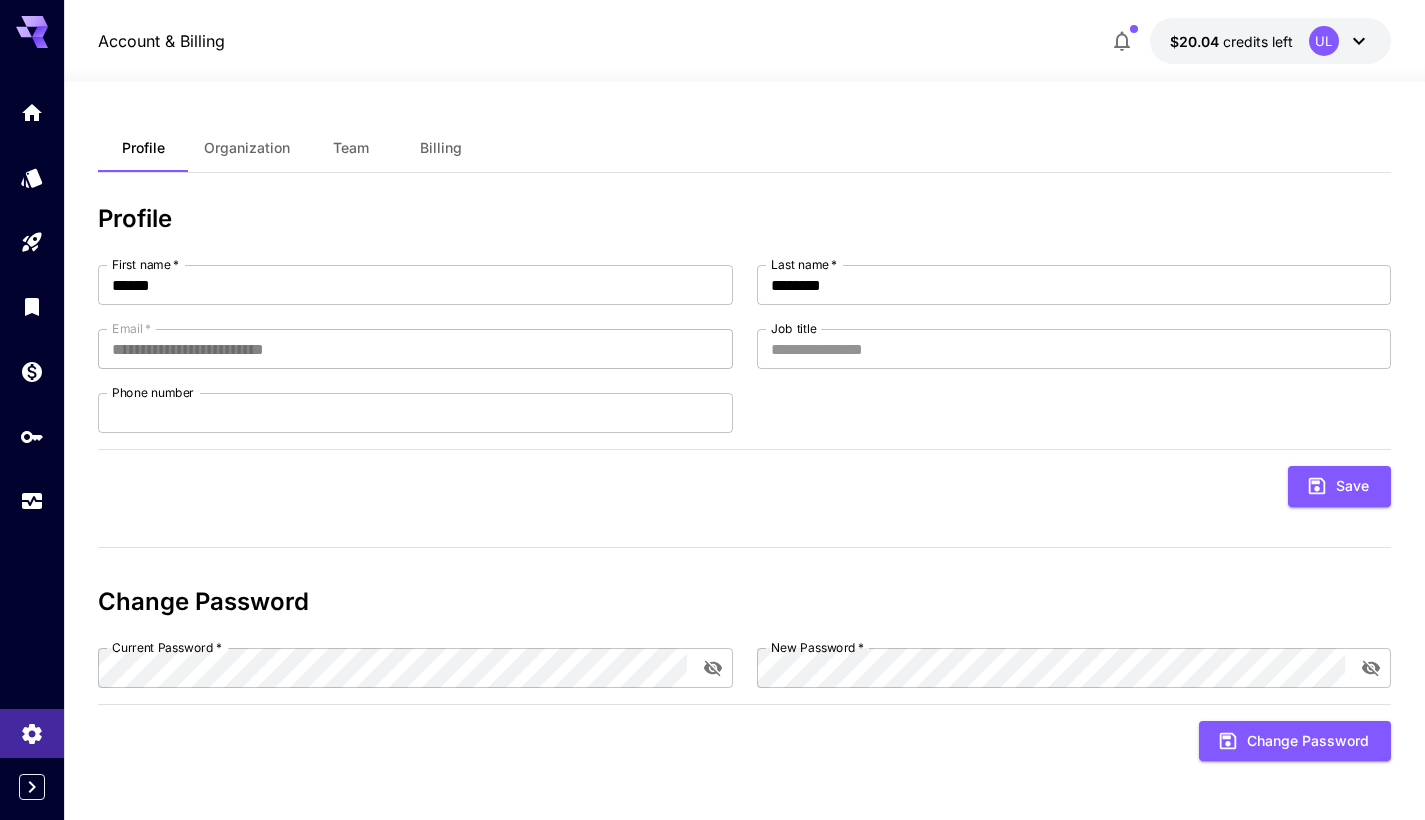 click on "Billing" at bounding box center (441, 148) 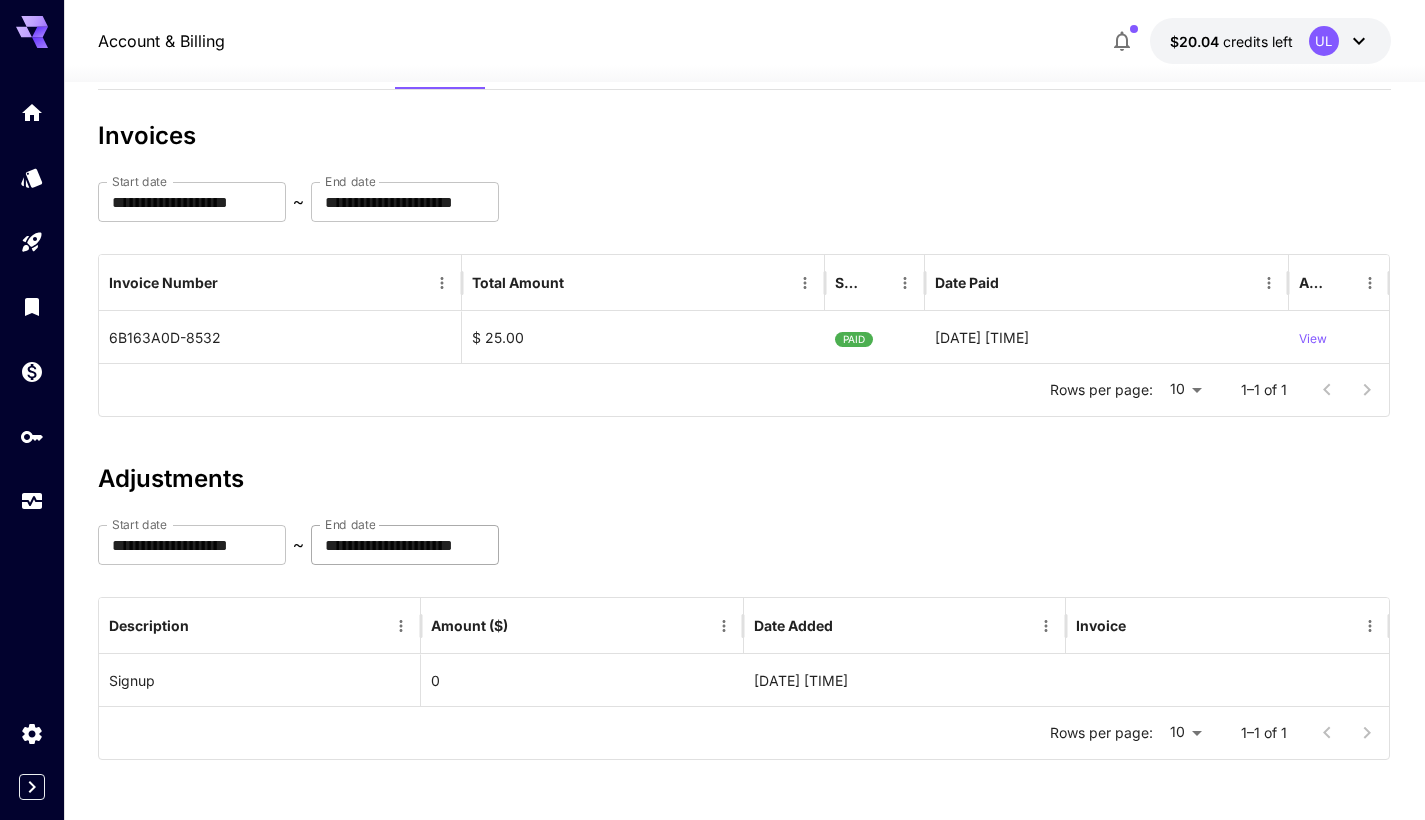 scroll, scrollTop: 57, scrollLeft: 0, axis: vertical 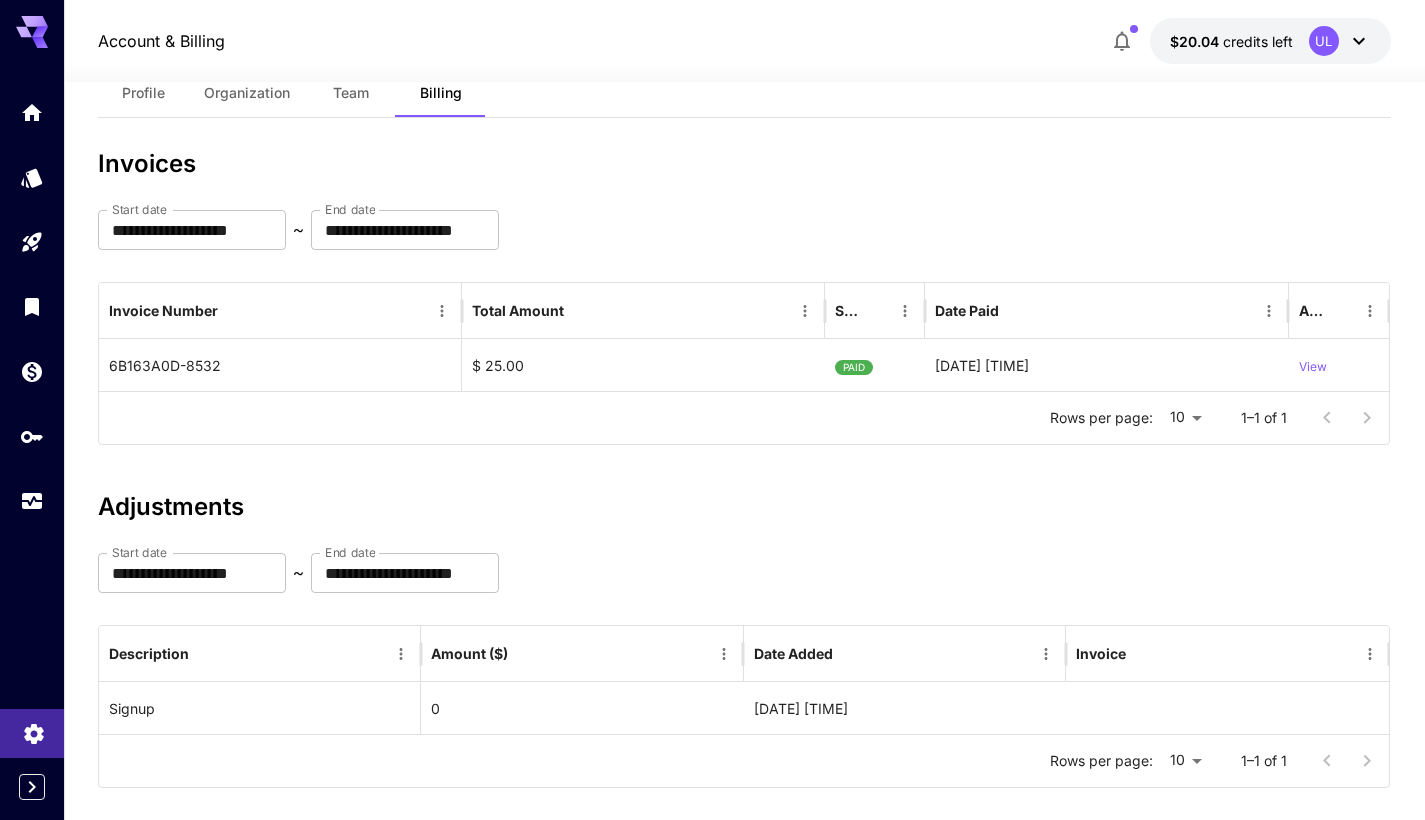 click at bounding box center (32, 733) 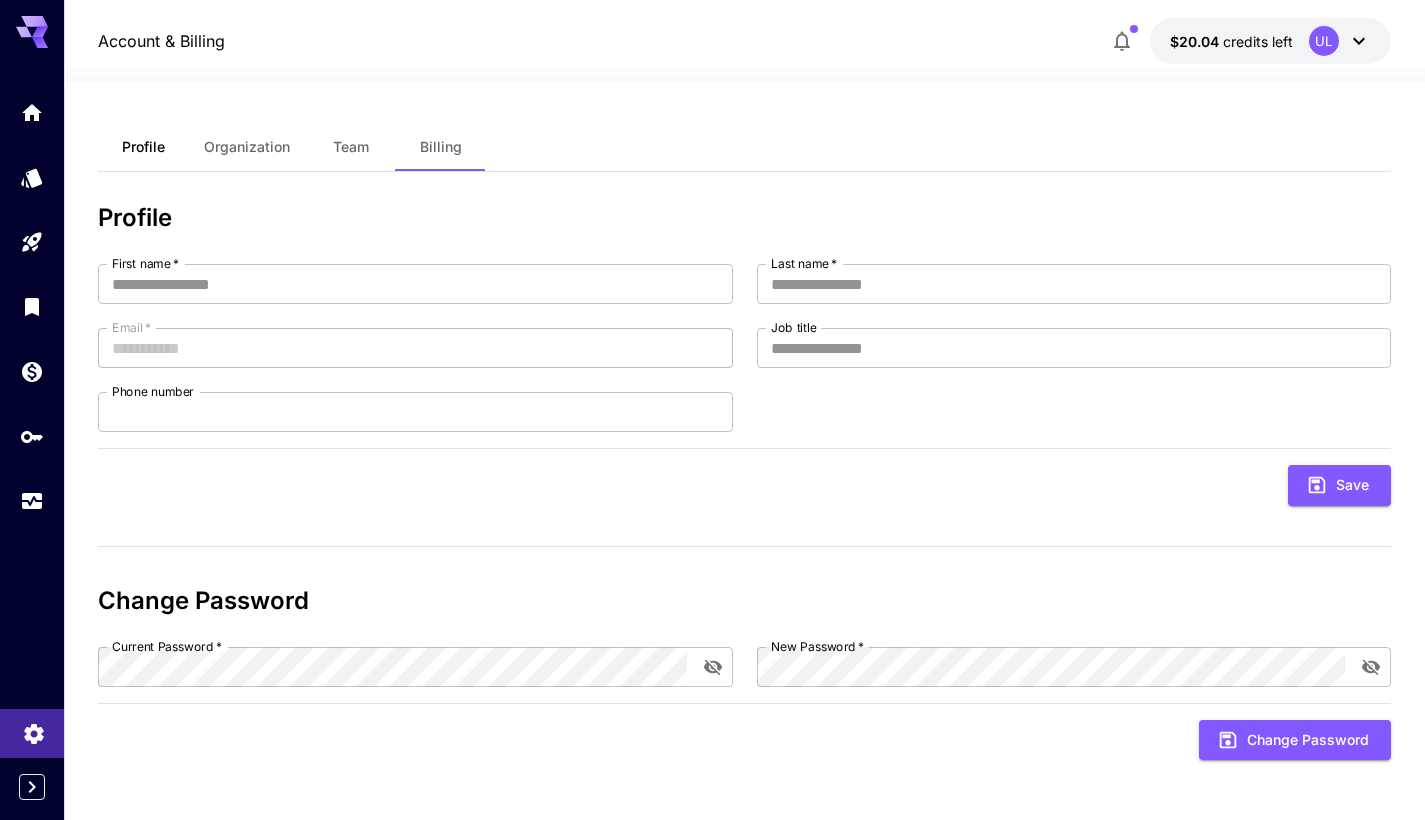 type on "******" 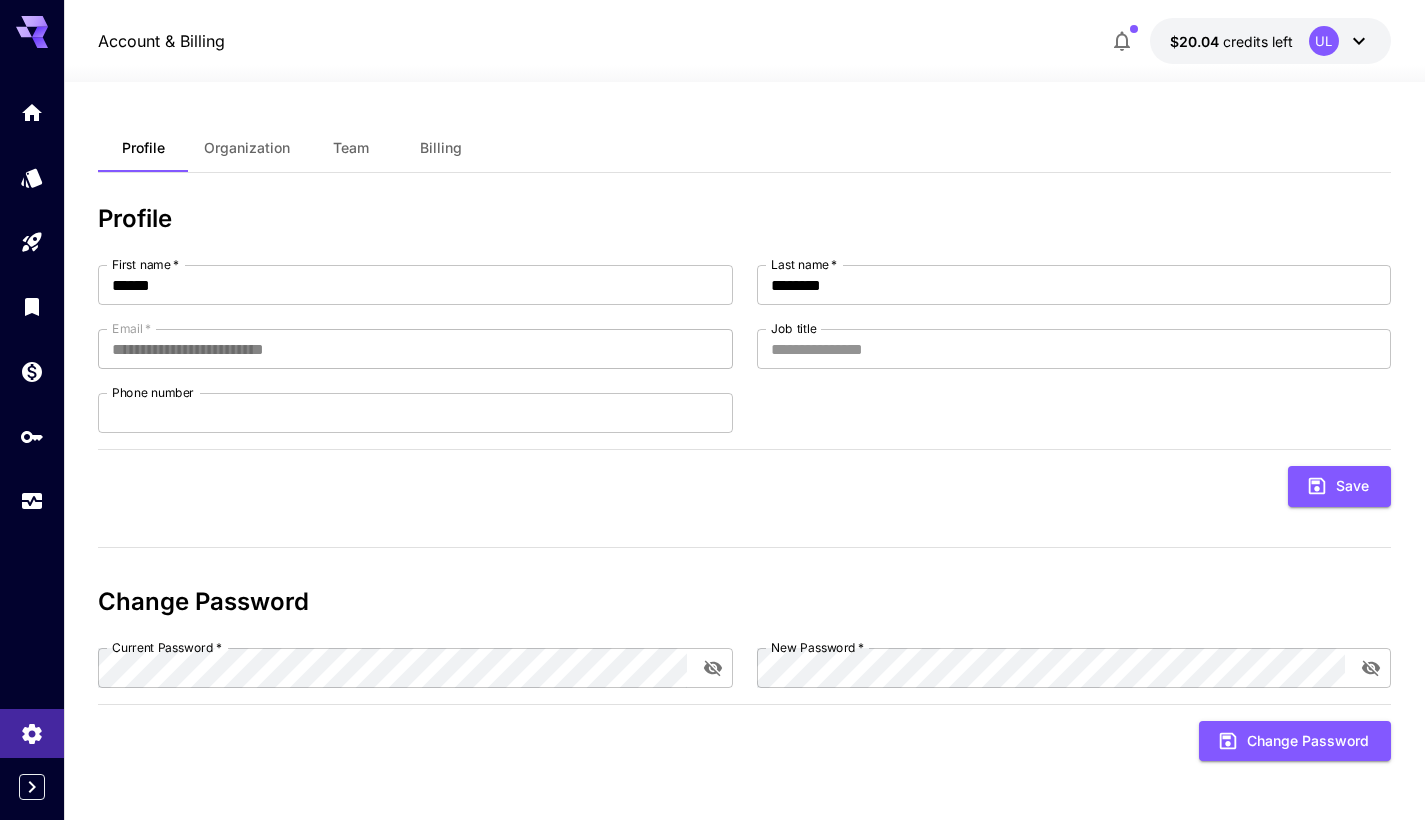 click 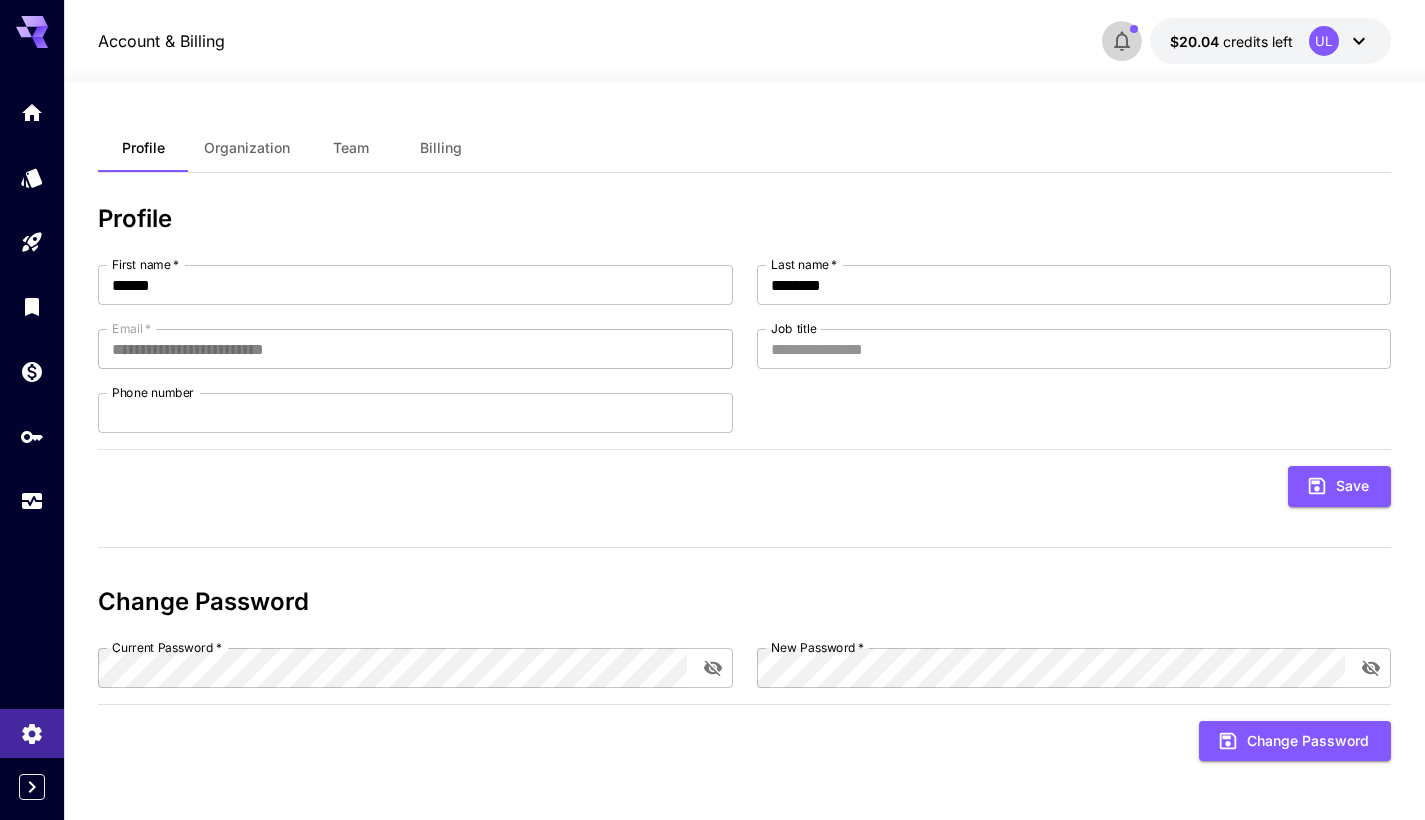 click 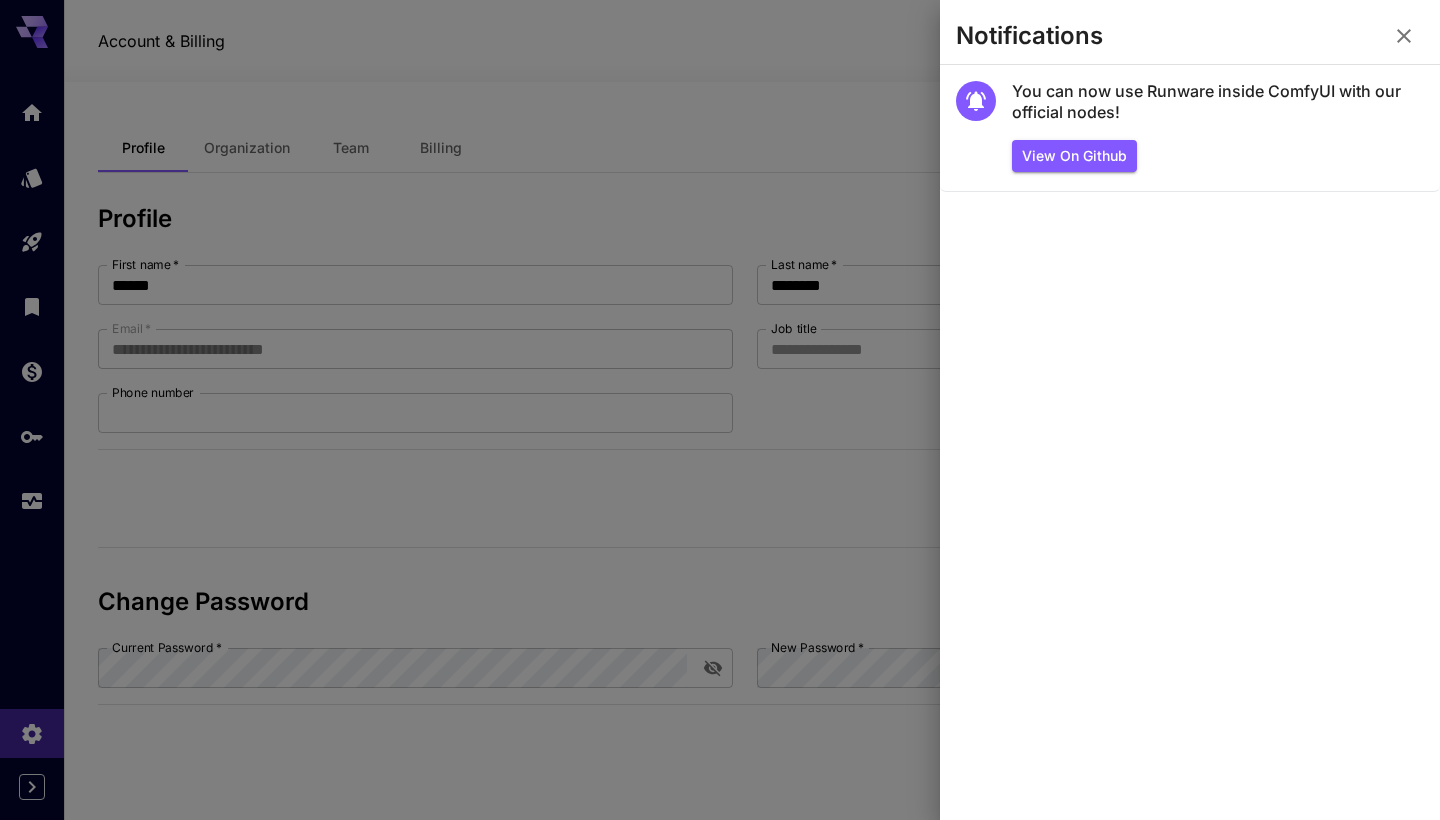 click 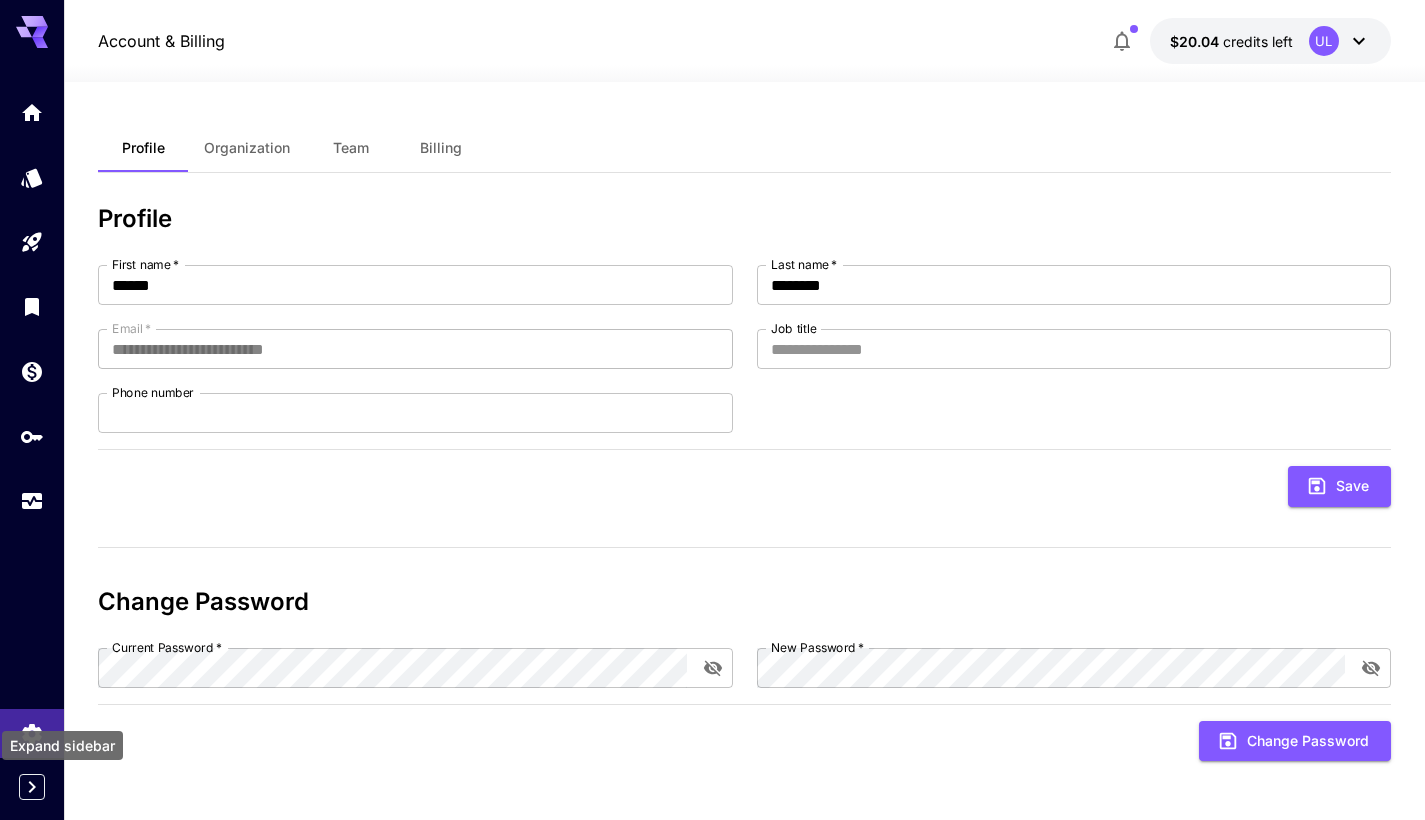 click 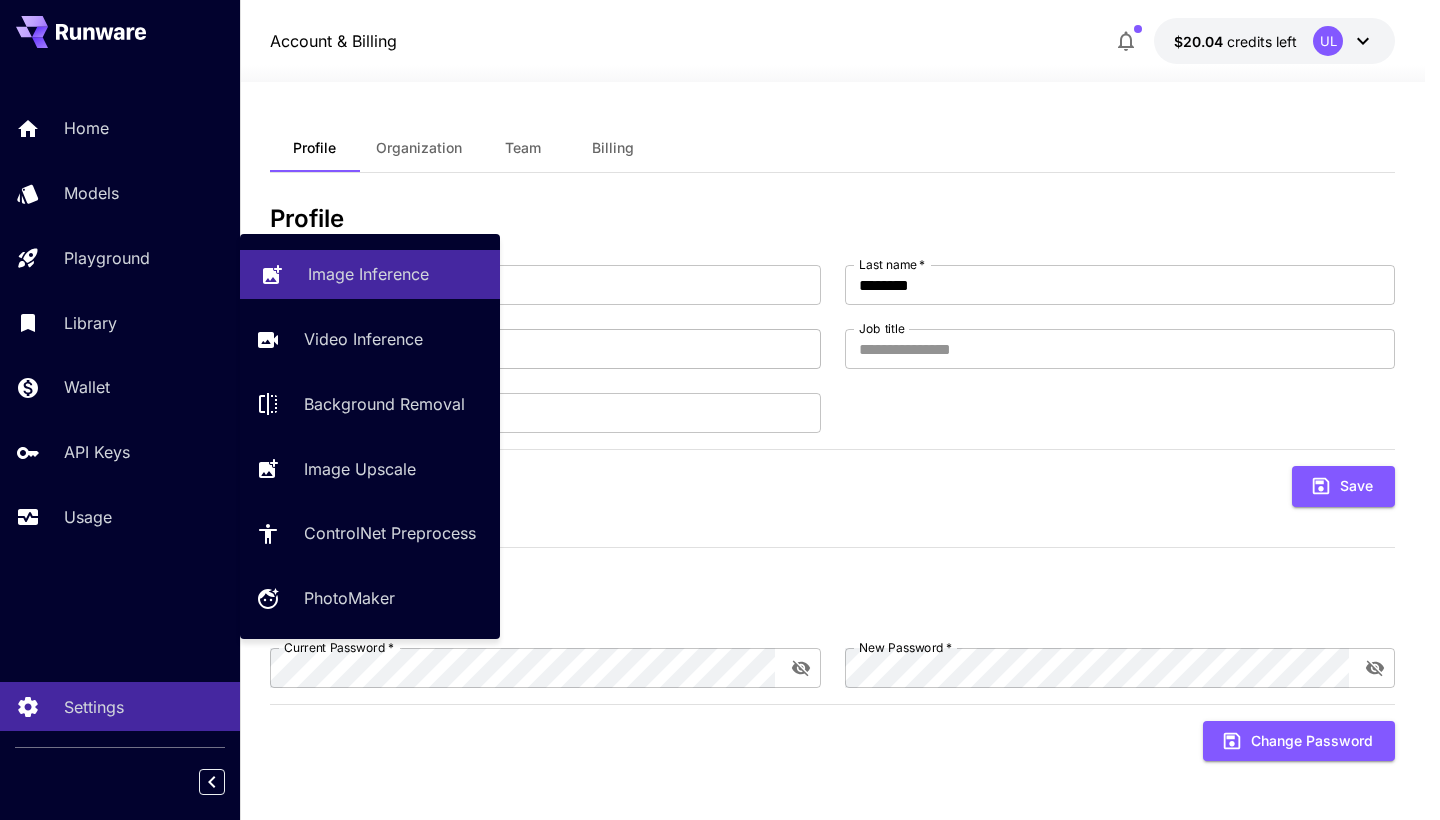 drag, startPoint x: 348, startPoint y: 279, endPoint x: 359, endPoint y: 284, distance: 12.083046 